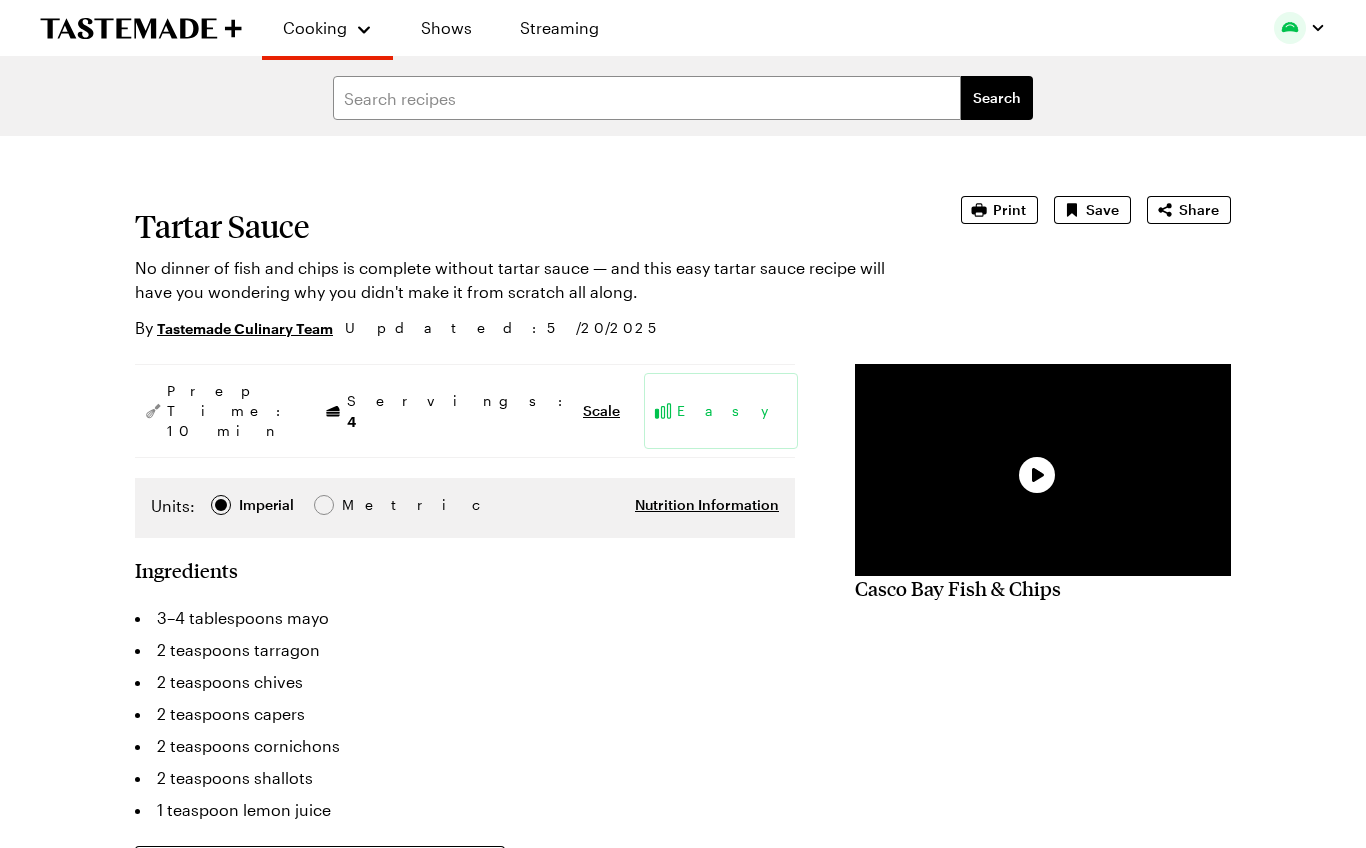 scroll, scrollTop: 0, scrollLeft: 0, axis: both 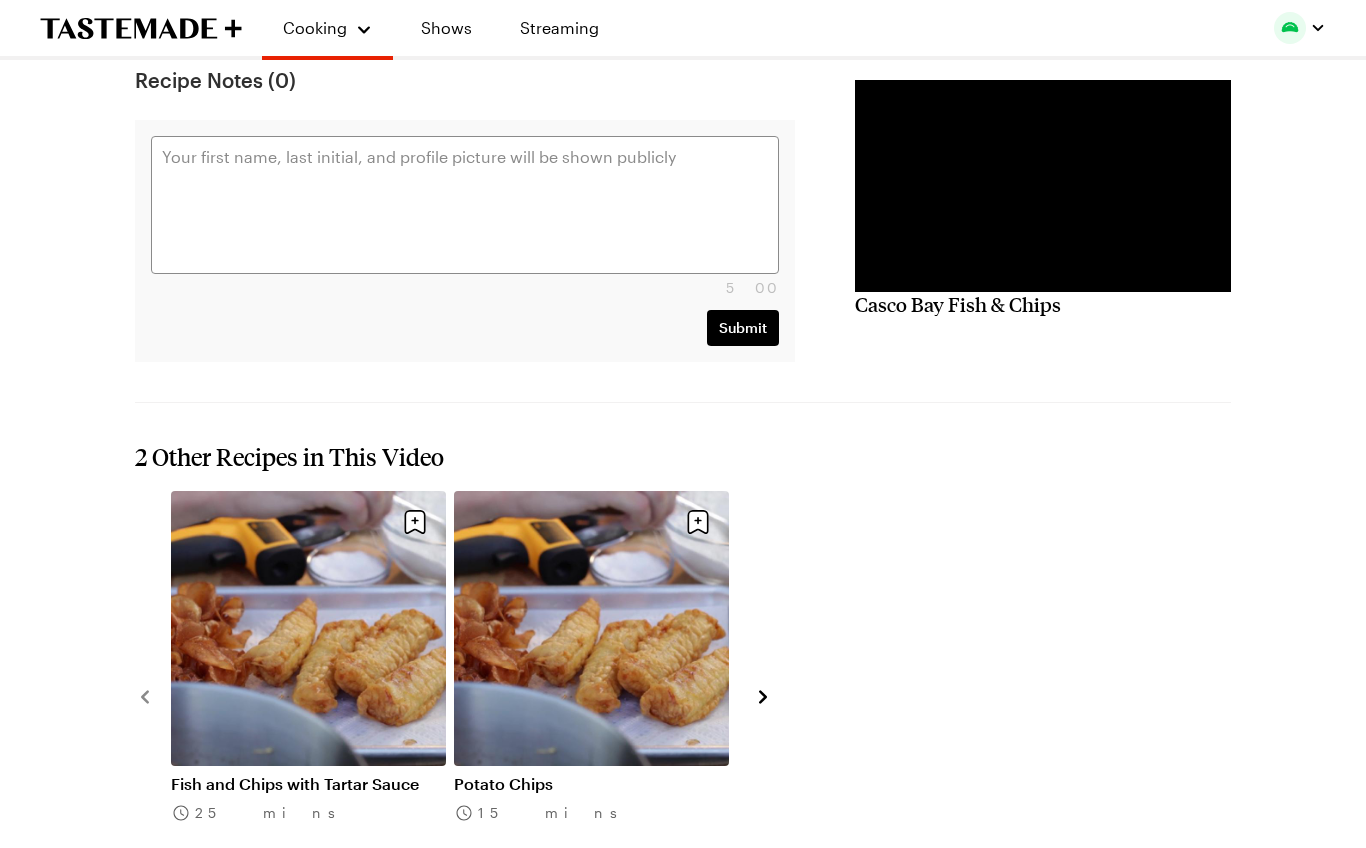 type on "x" 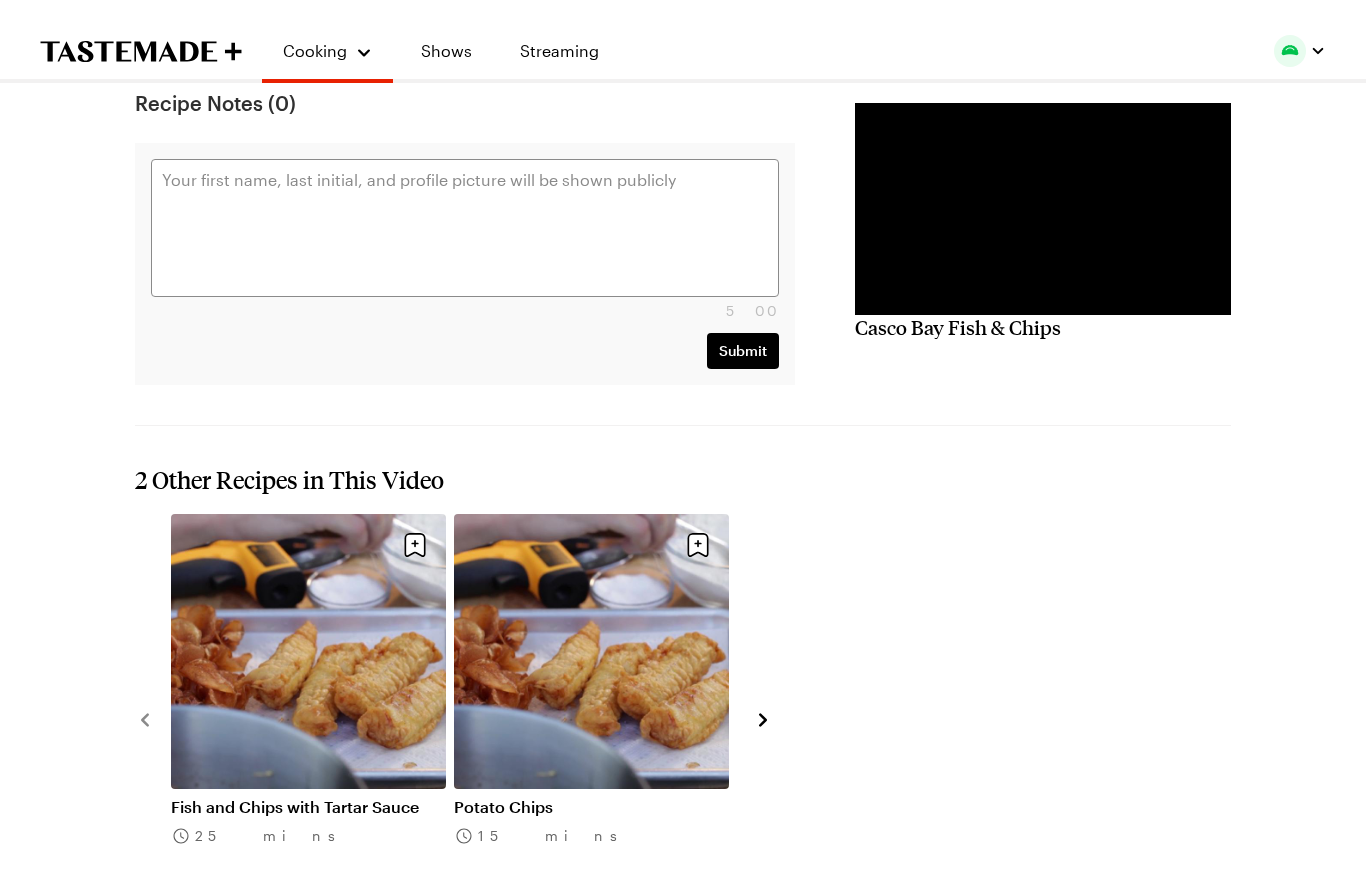 scroll, scrollTop: 1695, scrollLeft: 0, axis: vertical 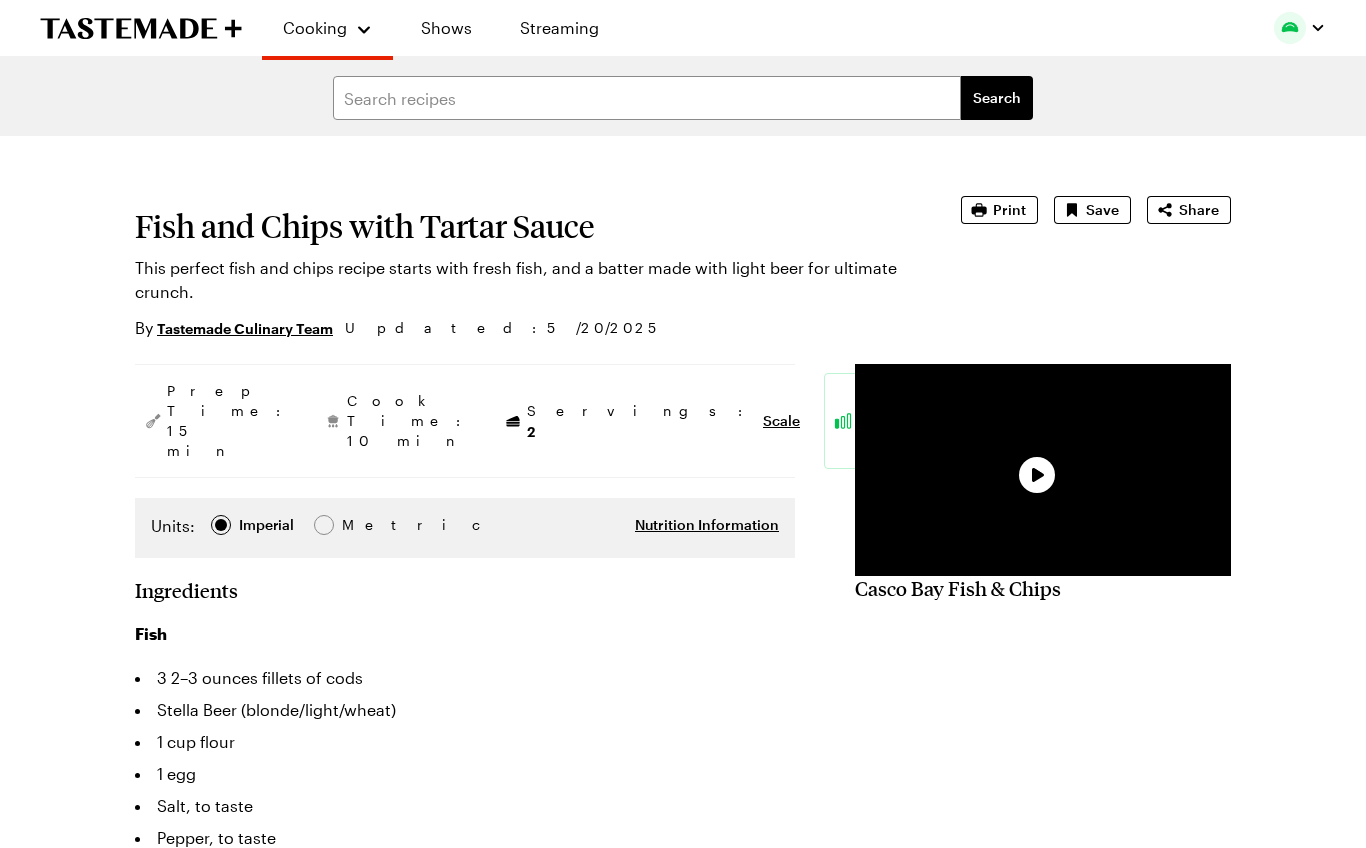 type on "x" 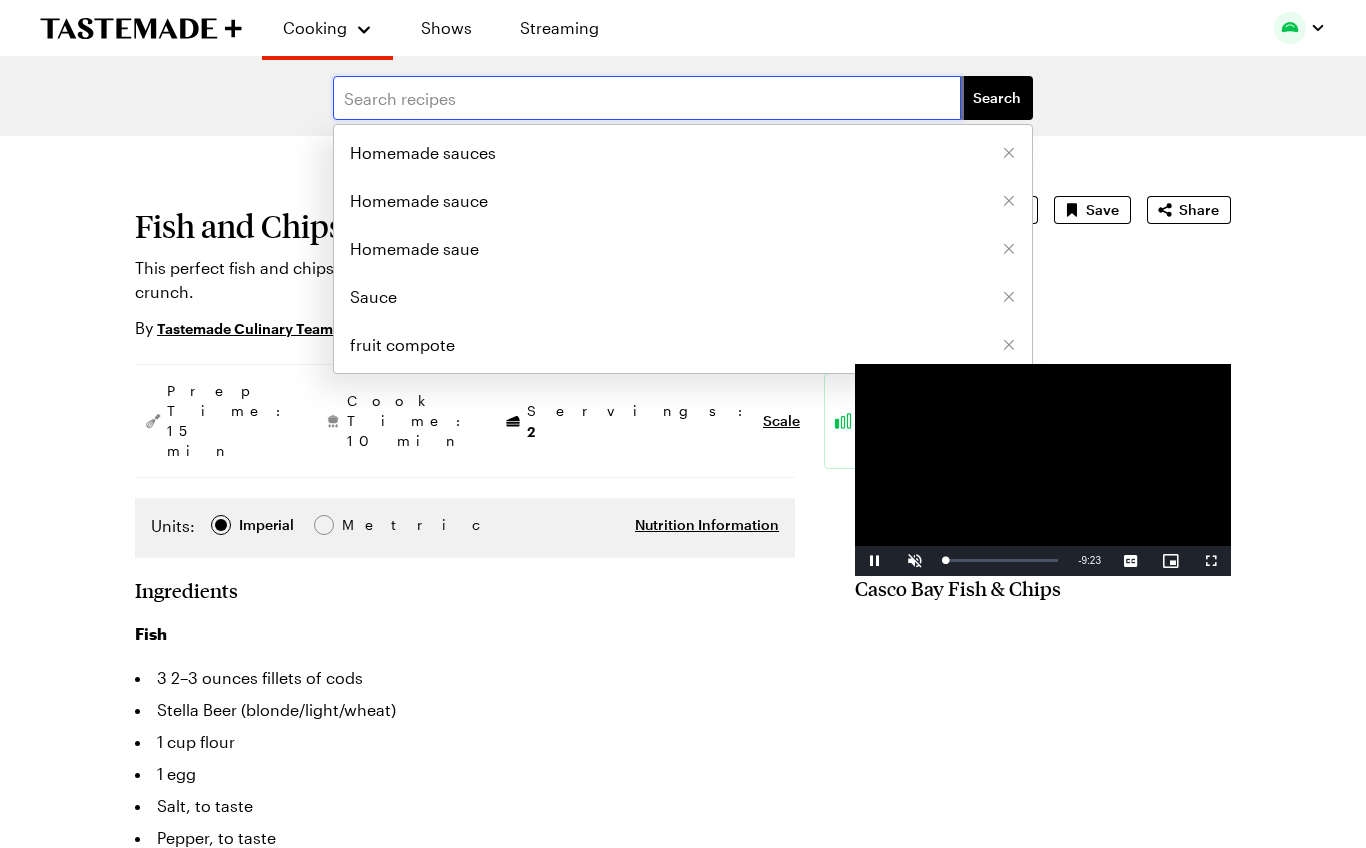 click at bounding box center [647, 98] 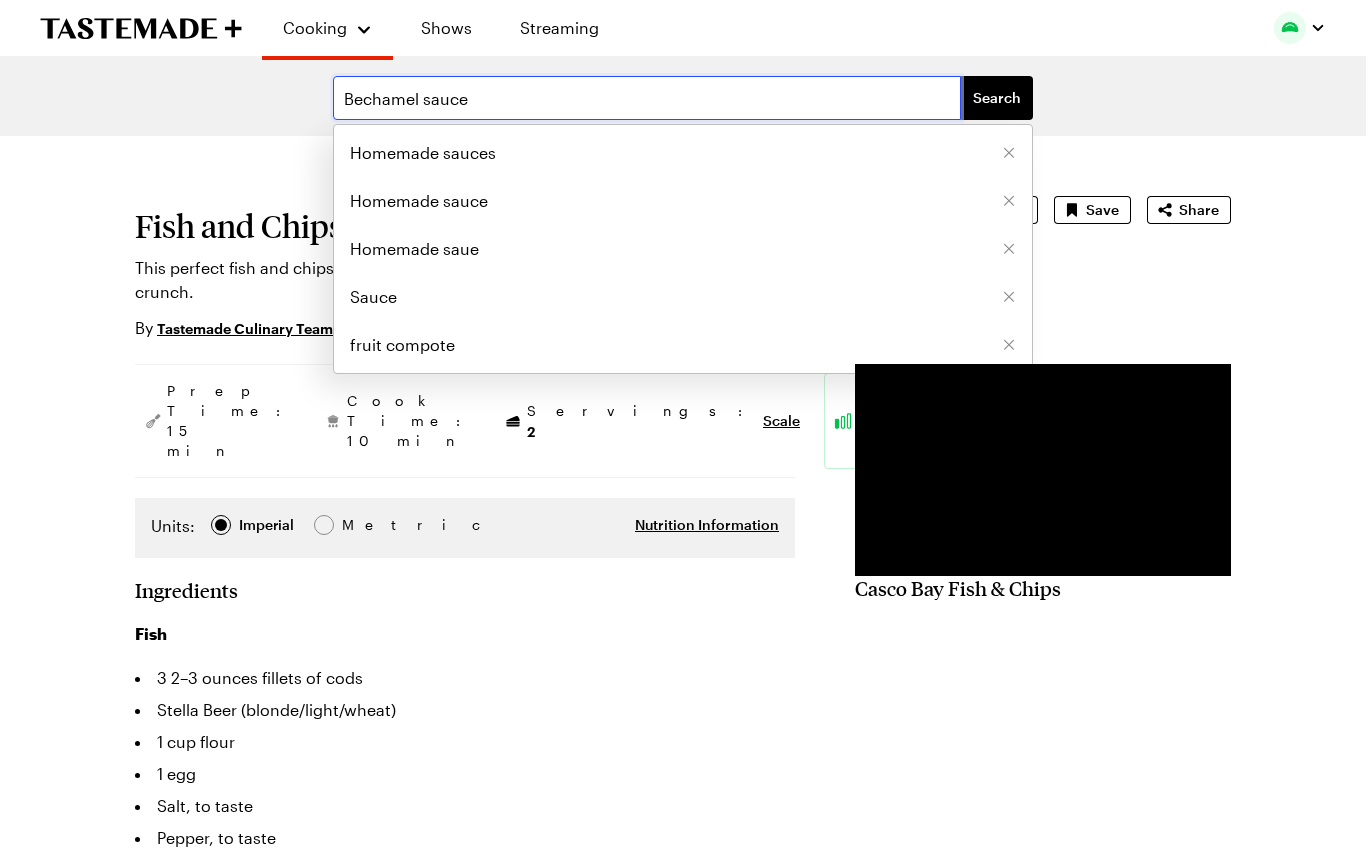 type on "Bechamel sauce" 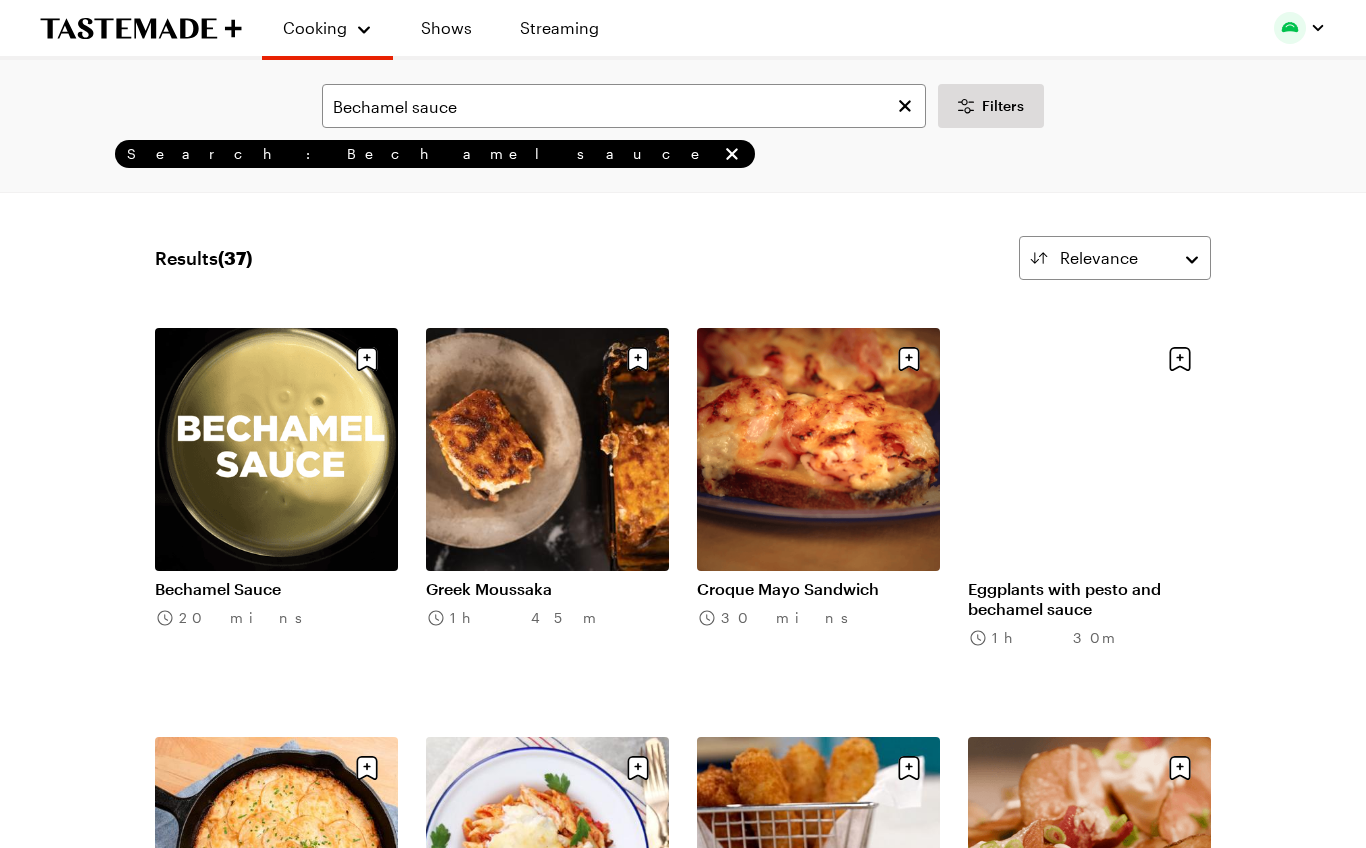 scroll, scrollTop: 9, scrollLeft: 0, axis: vertical 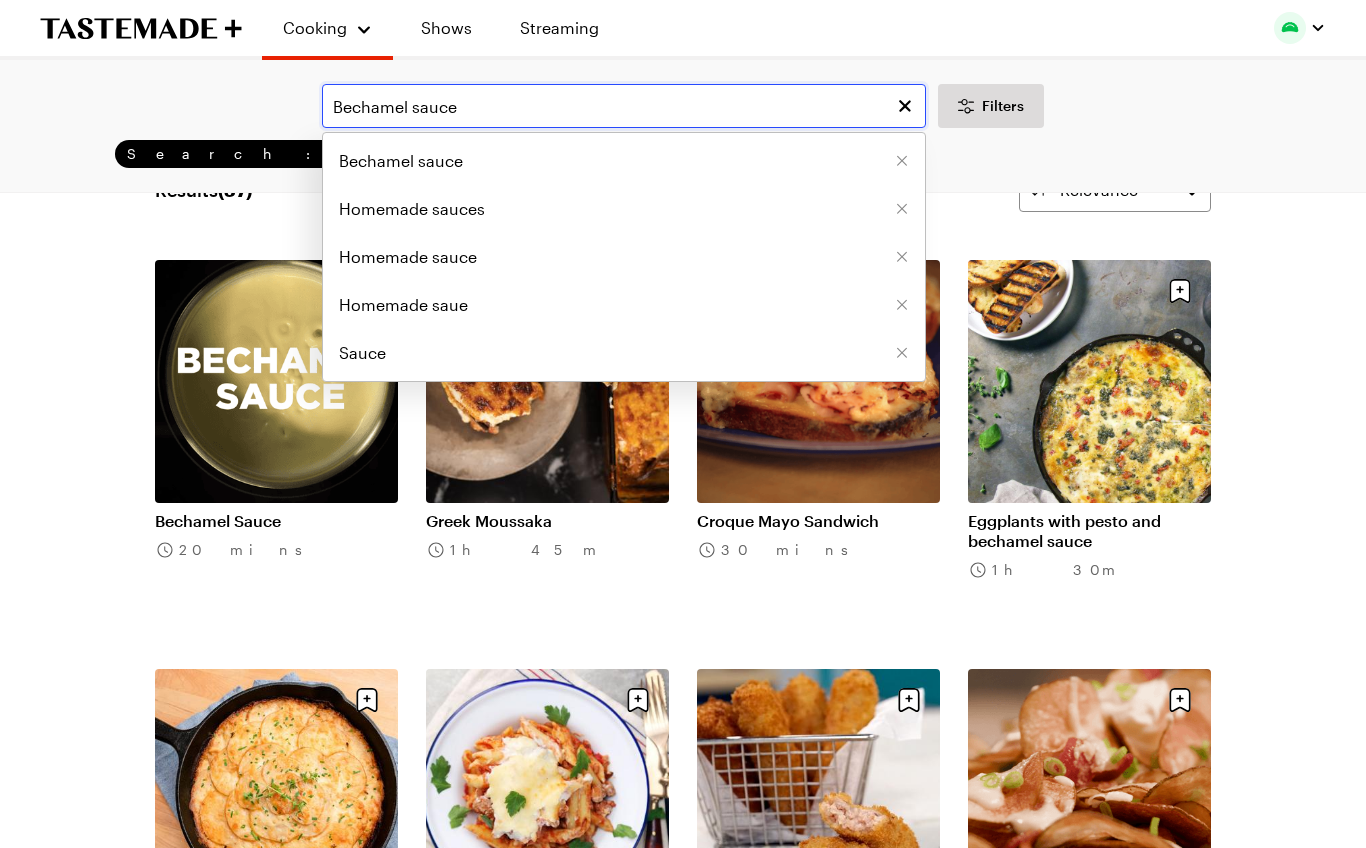 drag, startPoint x: 406, startPoint y: 106, endPoint x: 305, endPoint y: 99, distance: 101.24229 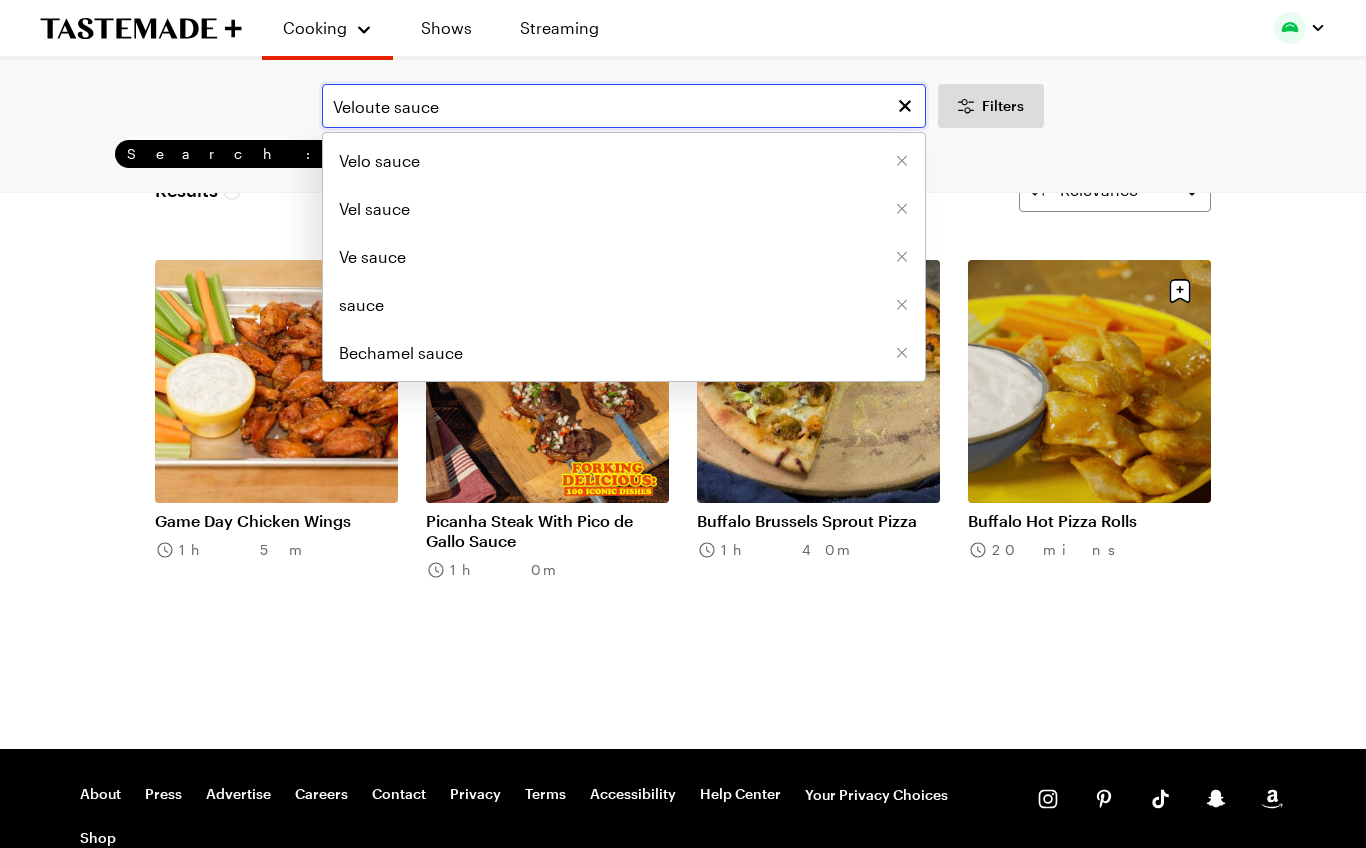 scroll, scrollTop: 0, scrollLeft: 0, axis: both 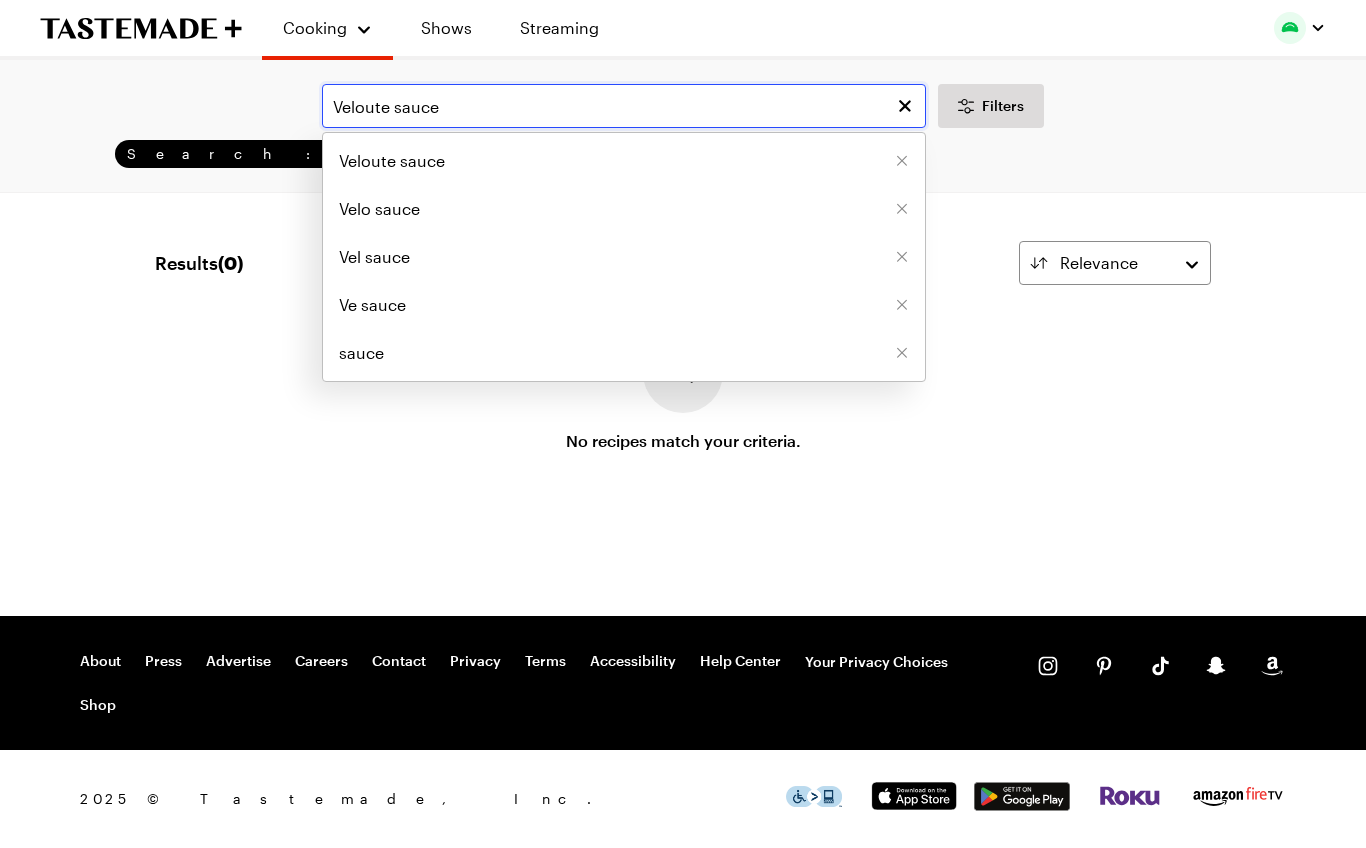click on "Veloute sauce" at bounding box center (624, 106) 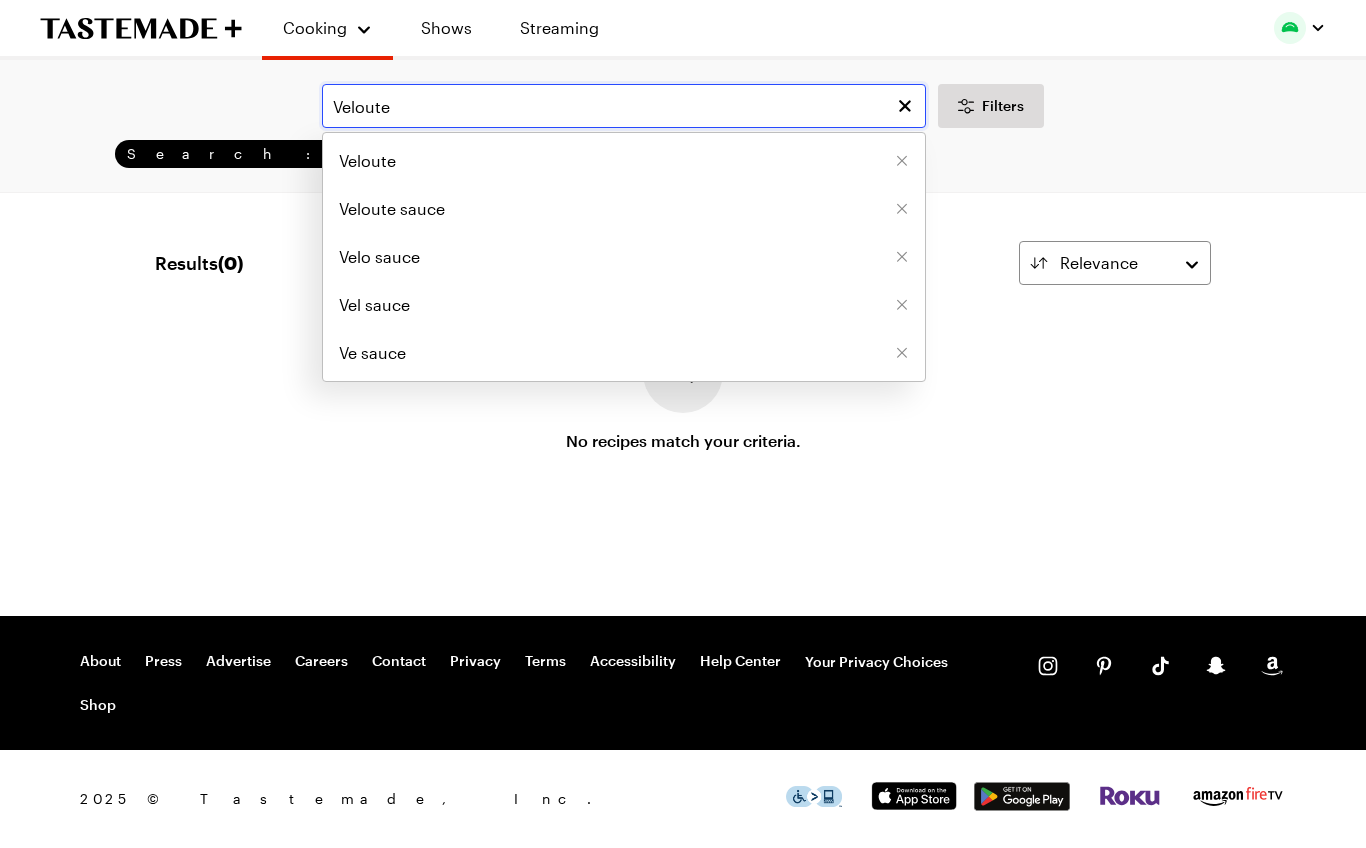 click on "Veloute" at bounding box center (624, 106) 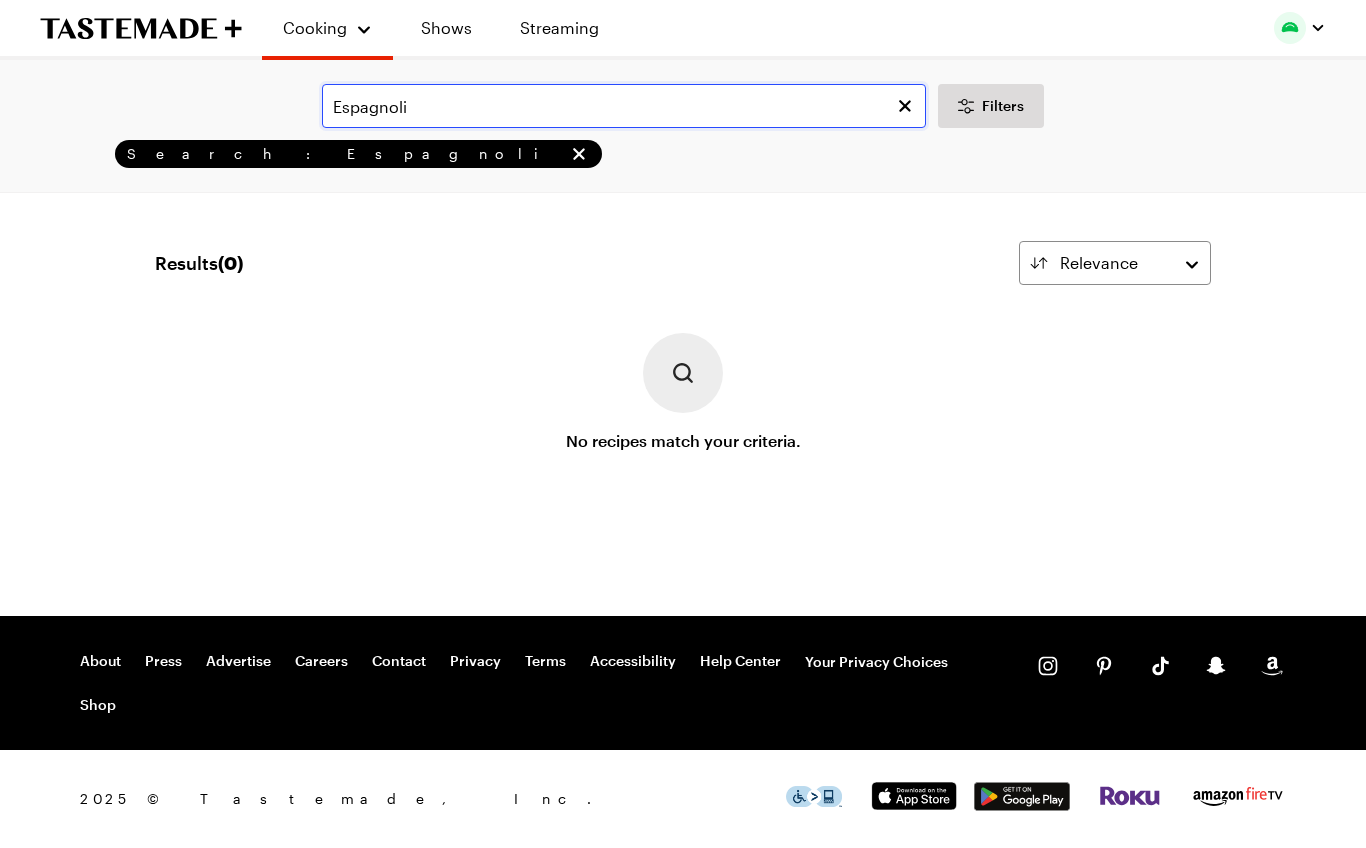 click on "Espagnoli" at bounding box center [624, 106] 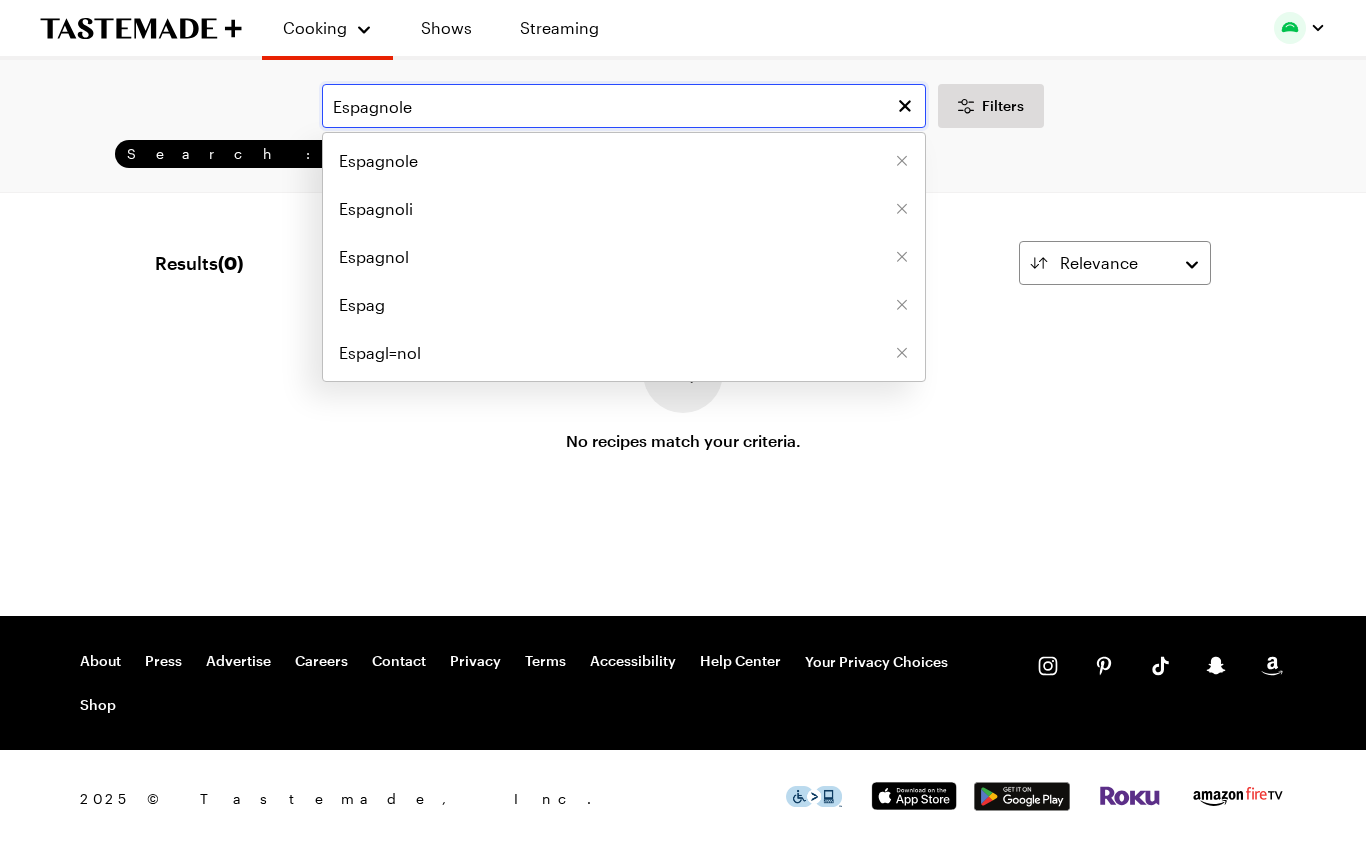 click on "Espagnole" at bounding box center (624, 106) 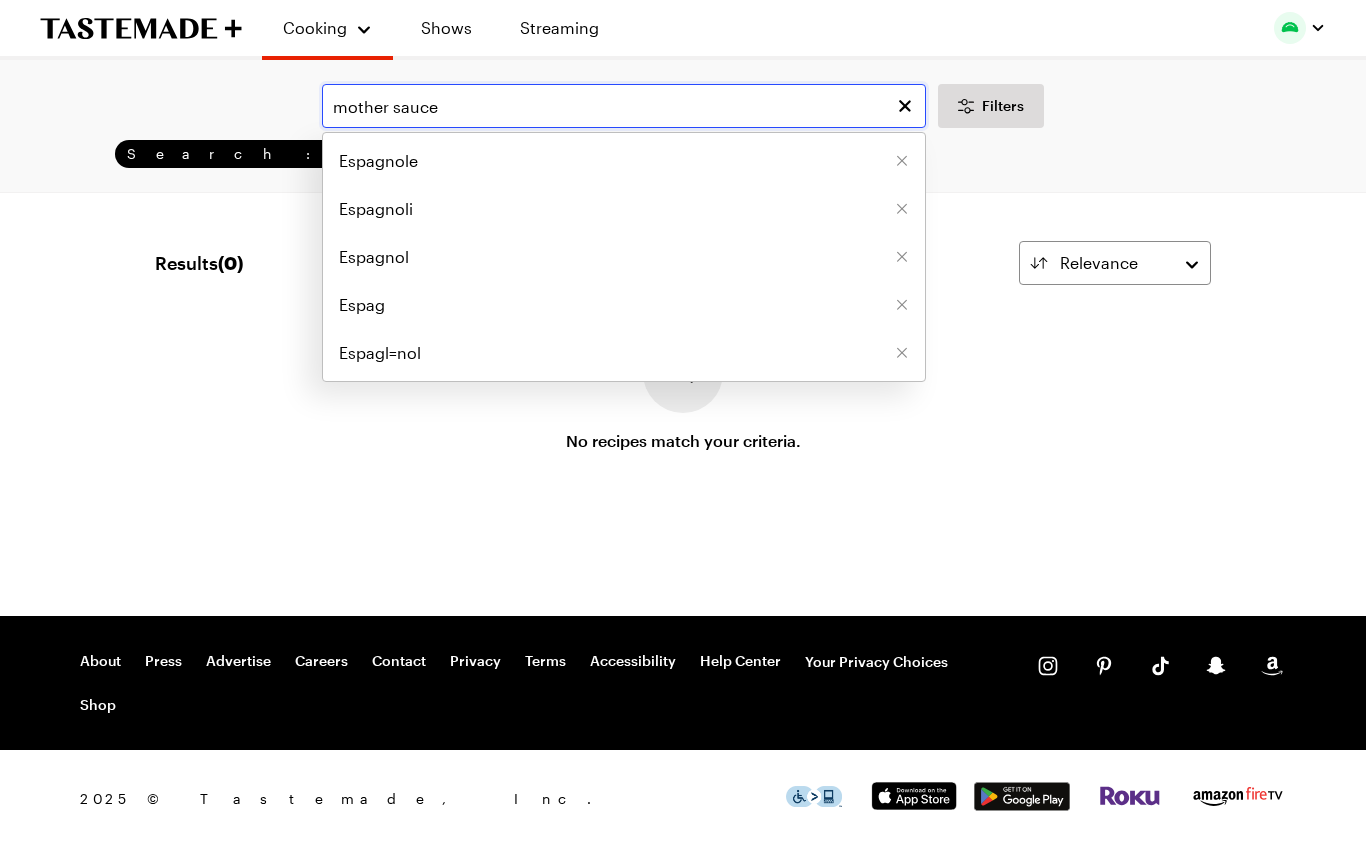 type on "mother sauce" 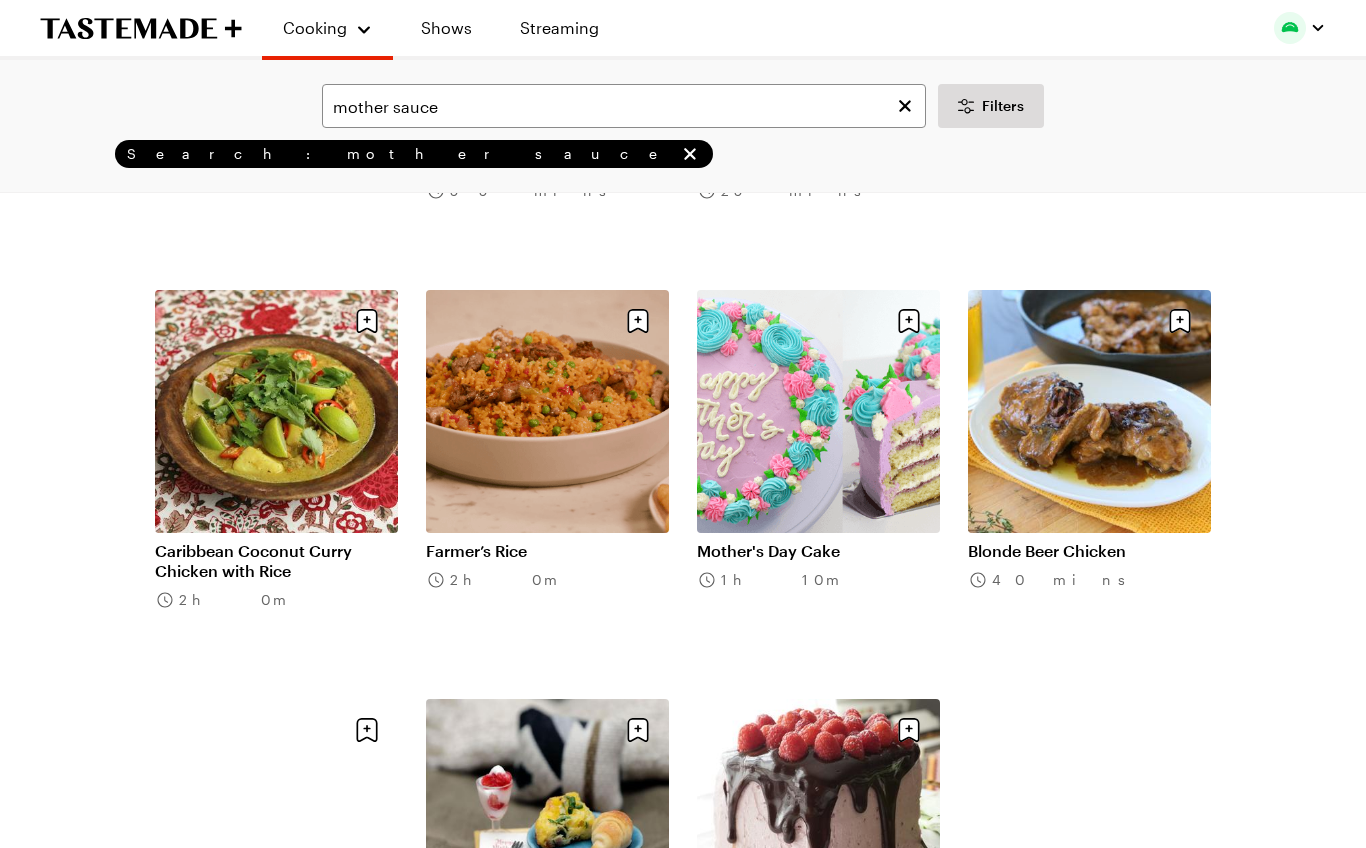 scroll, scrollTop: 0, scrollLeft: 0, axis: both 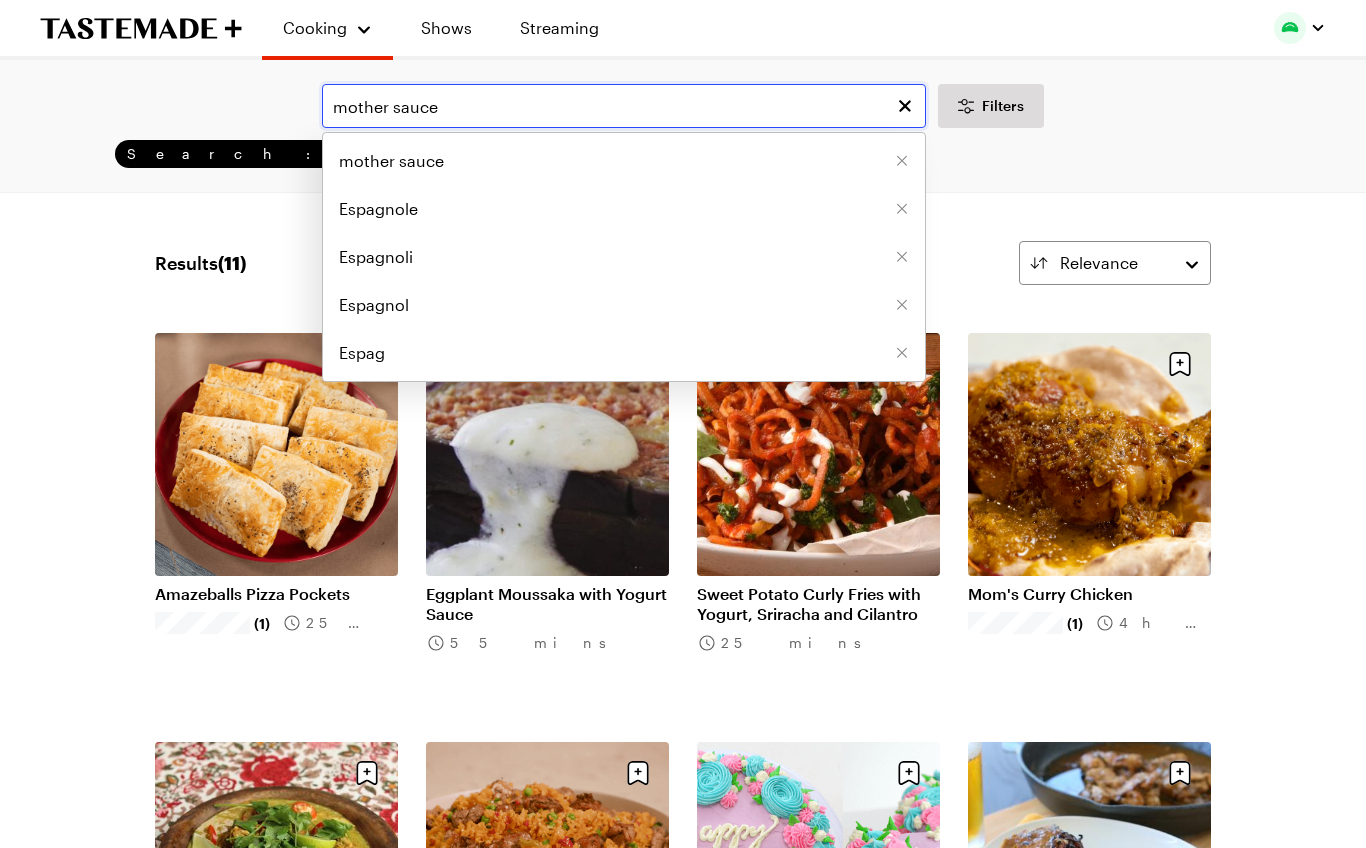 click on "mother sauce" at bounding box center (624, 106) 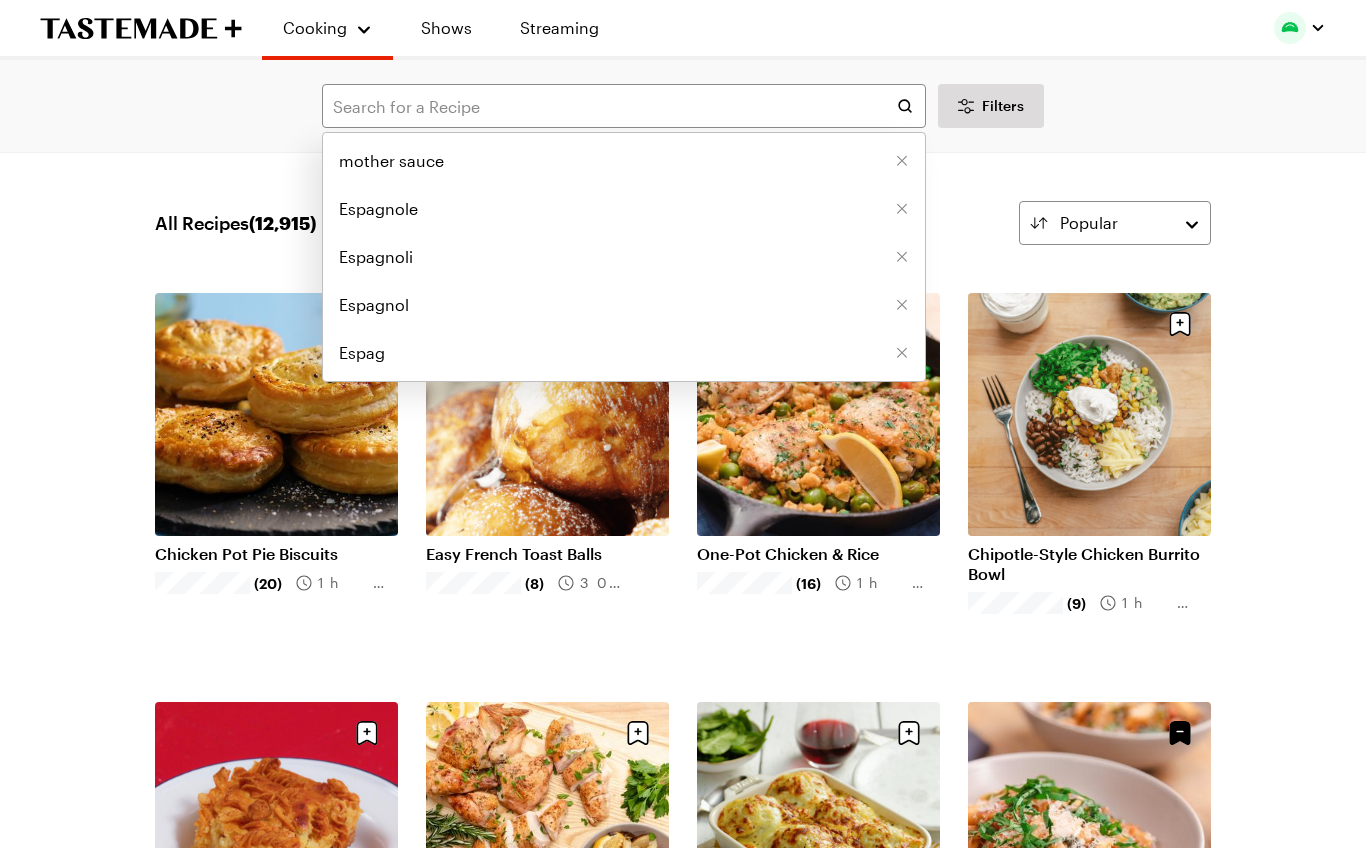 click on "All Recipes  ( 12,915 ) Popular Load More Chicken Pot Pie Biscuits (20) 1h 35m Easy French Toast Balls (8) 30 mins One-Pot Chicken & Rice (16) 1h 10m Chipotle-Style Chicken Burrito Bowl (9) 1h 0m Cowboy Cornbread Casserole (2) 1h 0m Lemon Roast Chicken (5) 2h 25m Stuffed Potato Ball Casserole (3) 2h 10m Affordable One-Pot Penne Pasta (8) 30 mins Classic Beef Stroganoff (10) 40 mins Chicken Burrito Bowls (1) 6h 50m Bang Bang Shrimp Linguine (6) 45 mins Cheesy Chicken Enchiladas (6) 24 mins Detroit Style Deep Dish Pizza (6) 38 mins Roasted Garlic & Parmesan Crispy Smashed Potato 1h 30m Fried Chicken (3) 50 mins Baklava Cheesecake (6) 5h 25m Chicken Piccata (6) 25 mins Healthy Fish Tacos (4) 14 mins Double Smashburgers (4) 50 mins Frankie's Cacio e Pepe (4) 15 mins Beef Noodles (4) 1h 45m Butter-Roasted Fish (1) 25 mins Blueberry Breakfast Smoothie Bowl (2) 10 mins Cheesy Garlic Pull Apart Bread (2) 3h 10m Load More" at bounding box center [683, 1524] 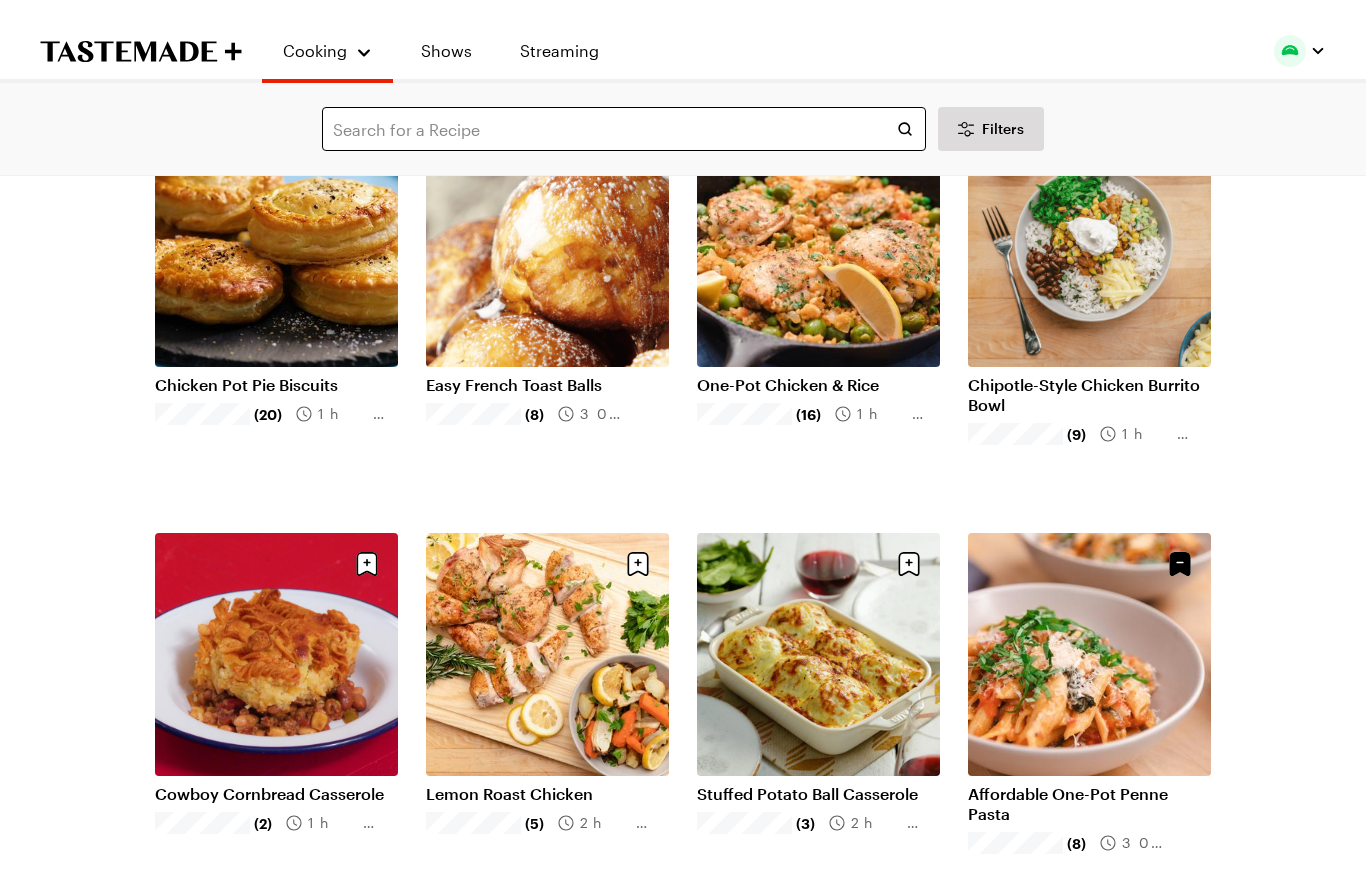 scroll, scrollTop: 0, scrollLeft: 0, axis: both 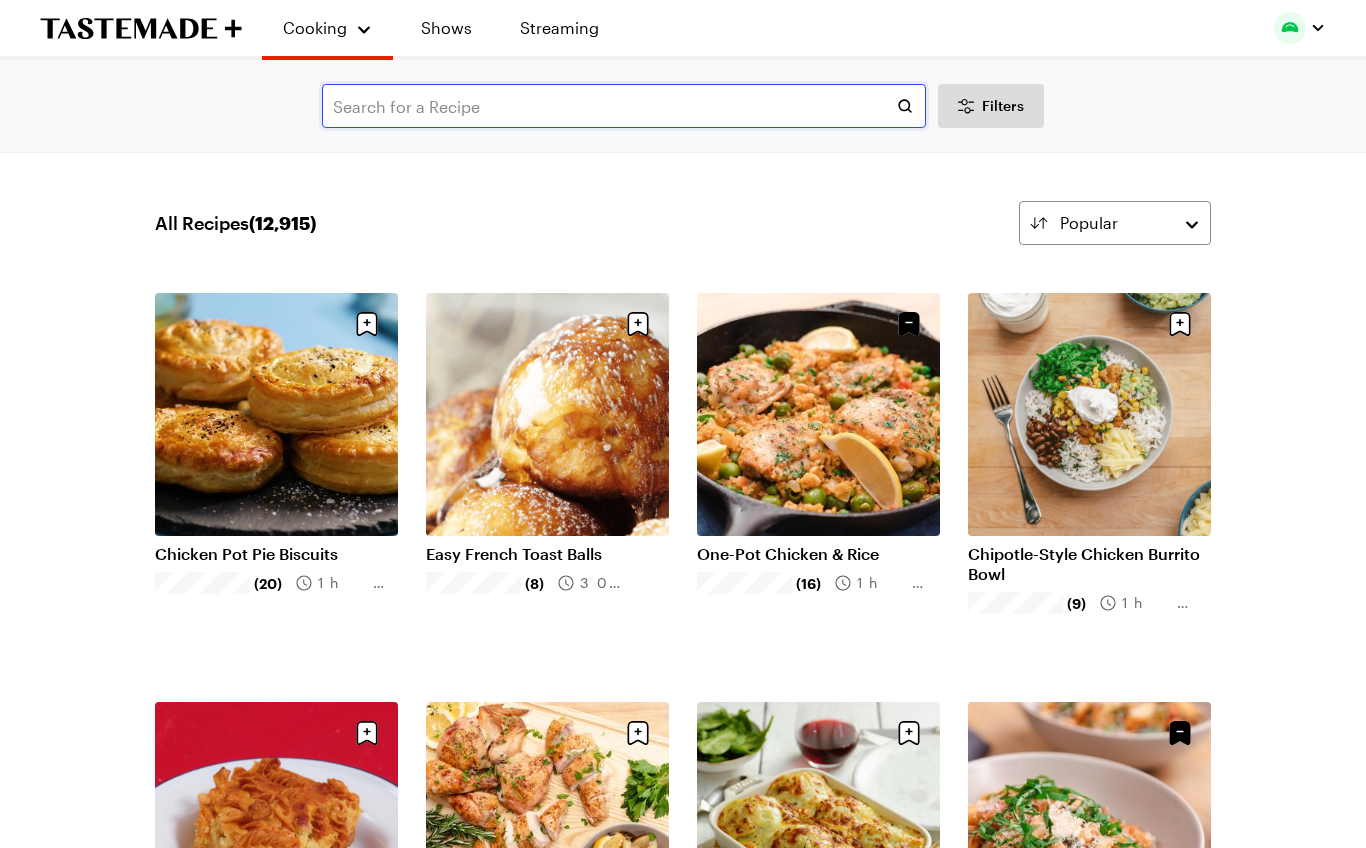 click at bounding box center (624, 106) 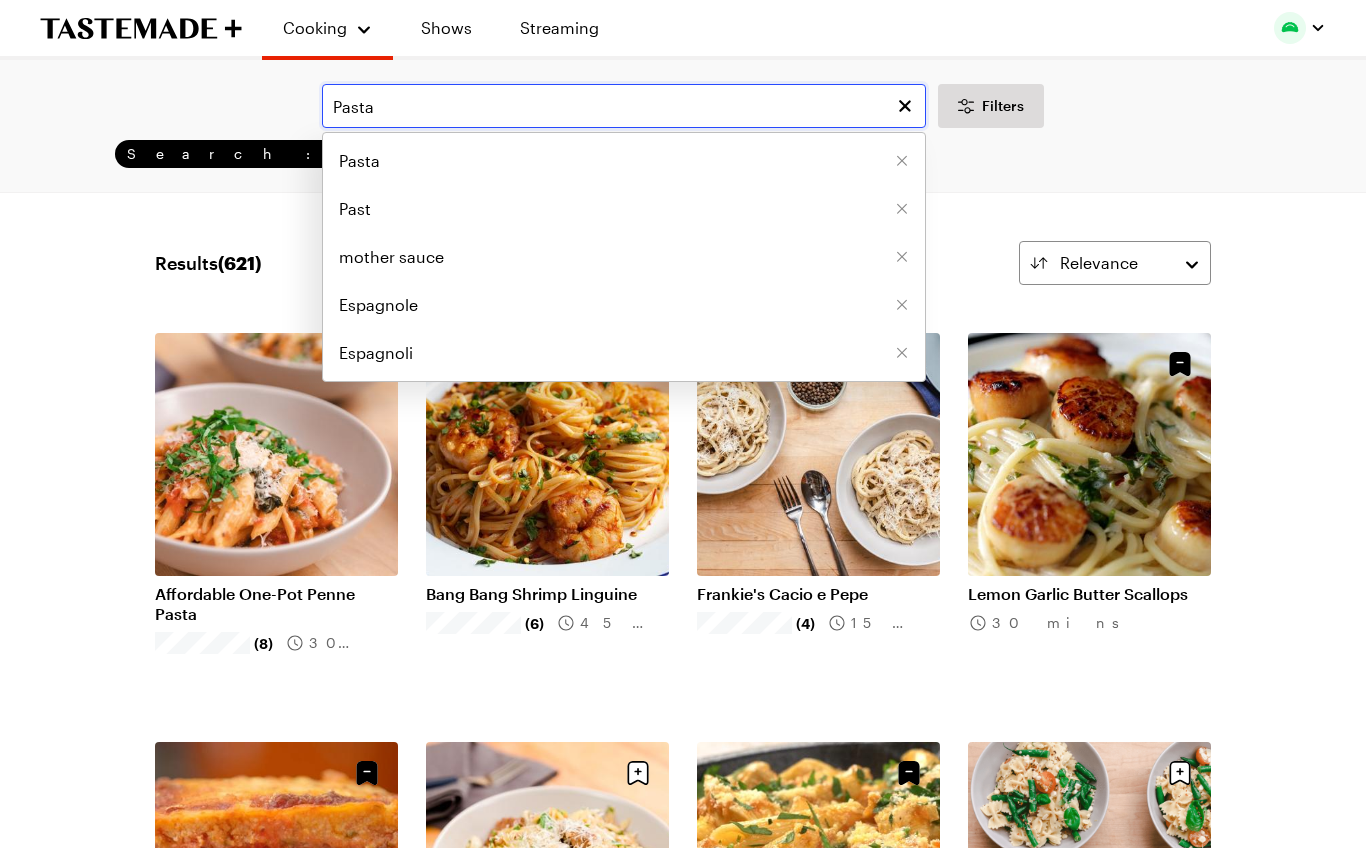 type on "Pasta" 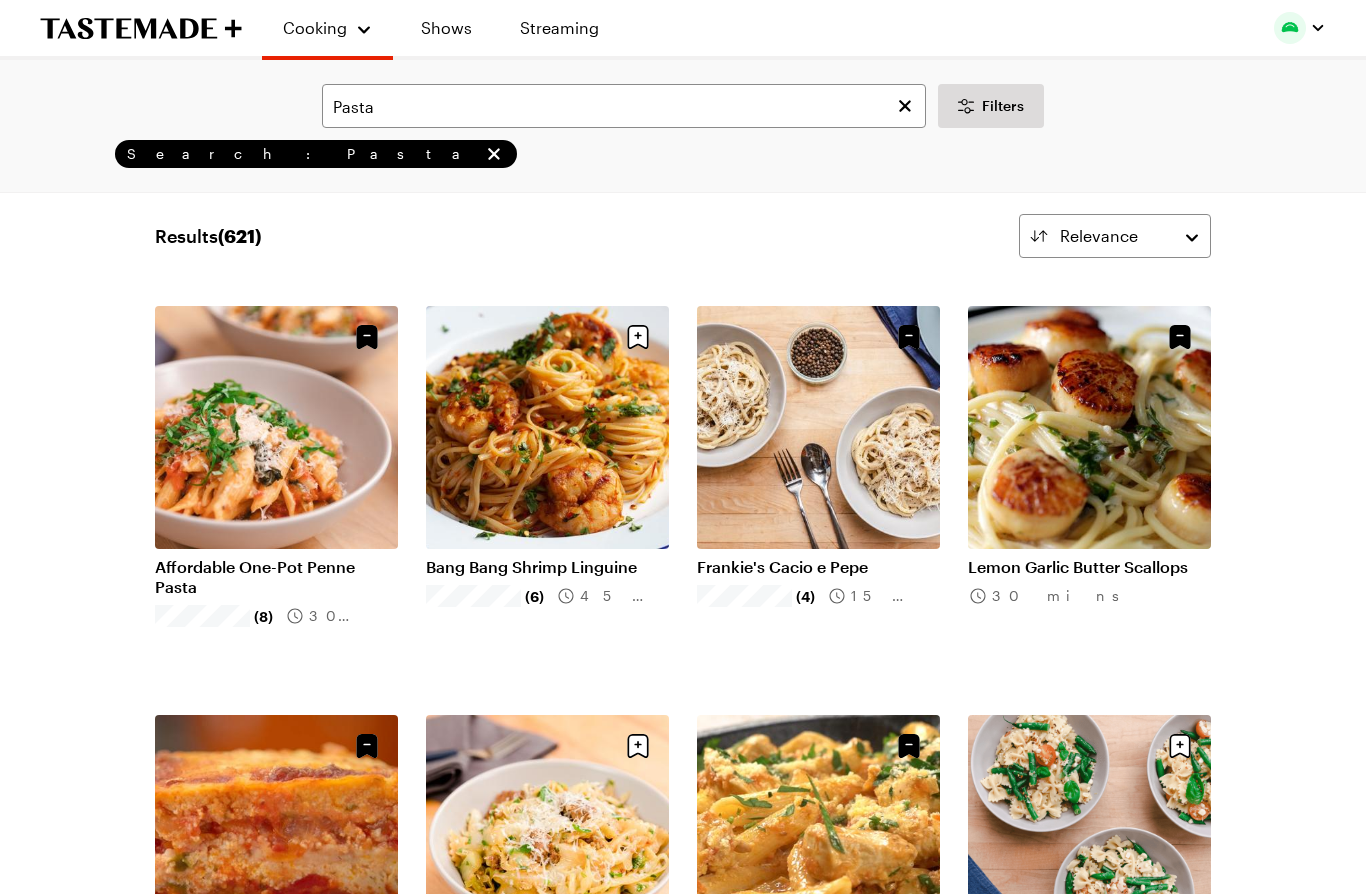 scroll, scrollTop: 27, scrollLeft: 0, axis: vertical 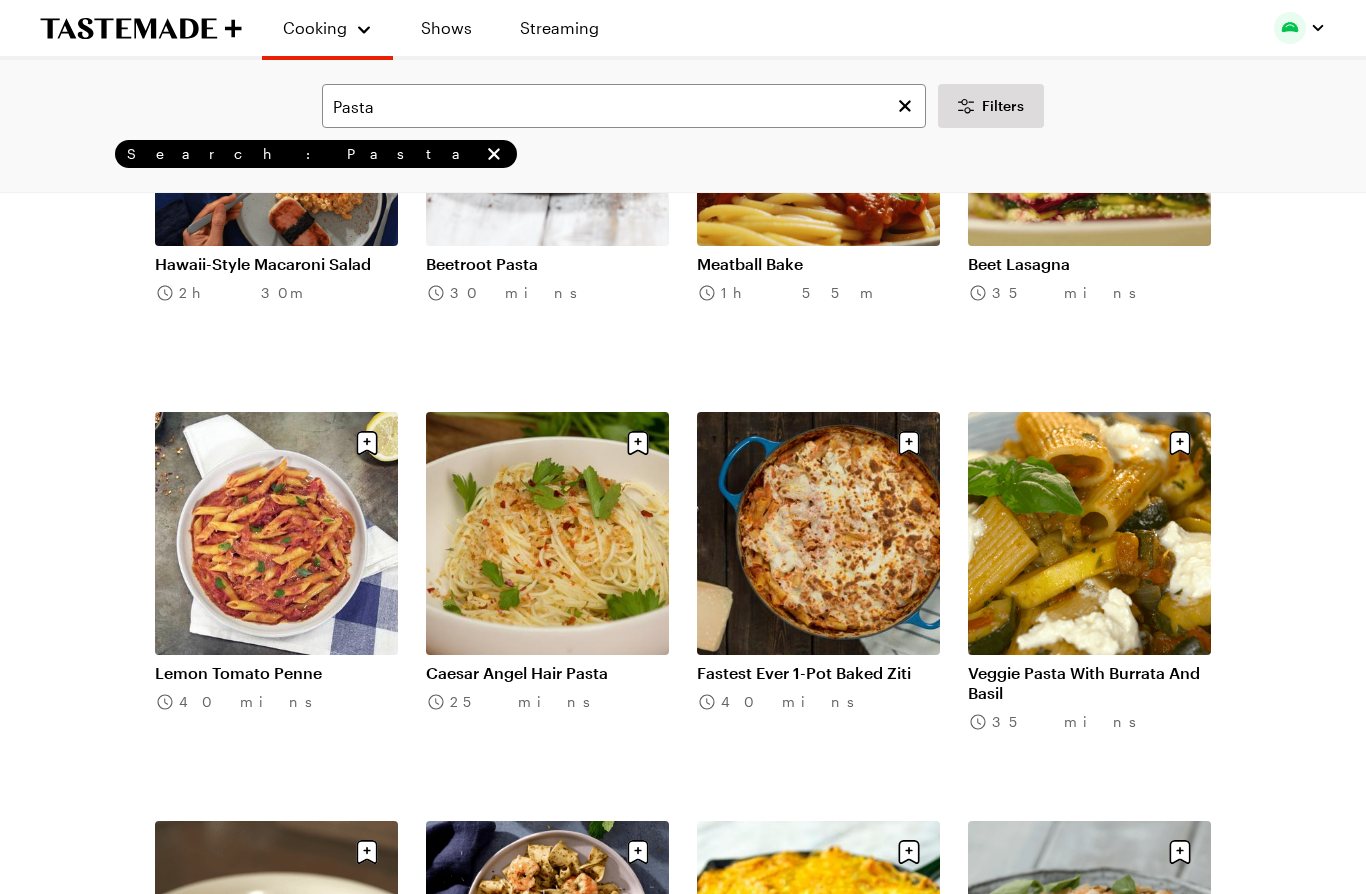click on "Results  ( 621 ) Relevance Load More Affordable One-Pot Penne Pasta (8) 30 mins Bang Bang Shrimp Linguine (6) 45 mins Frankie's Cacio e Pepe (4) 15 mins Lemon Garlic Butter Scallops 30 mins Celebration Lasagna (1) 1h 10m Cabbage + Sausage Pasta (3) 20 mins Chicken Pasta (3) 50 mins Summer Veggie Pasta Salad (2) 25 mins Spaghetti Pie (2) 50 mins One-Pot Pesto Chicken Zucchini Noodle Pasta 35 mins Quick Couscous Salad (1) 23 mins Cheesy Tuna Pasta (4) 1h 20m Creamy Braised Short Rib Pasta 4h 15m Cherry Tomato & Fennel Pasta with Preserved Lemon (3) 40 mins Penne Alla Vodka 35 mins Spaghetti Carbonara with Smoked Mushrooms 1h 25m Italian Pasta + Chickpea Soup (3) 1h 0m Spaghetti Puttanesca (2) 25 mins Grilled Chicken Parmesan 50 mins Chicken Pasta Bake 50 mins Frankie's Arrabbiata 40 mins Easy Spaghetti and Meatballs (2) 1h 15m Fancy Carbonara Pasta (2) 40 mins Chicken Alfredo Fettuccine (2) 1h 0m Jarred Pepper Pasta 20 mins Summer Vegetable One Pot Pasta (1) 35 mins Chickpea Meatballs (1) 45 mins (1) 1h 20m" at bounding box center [683, -5310] 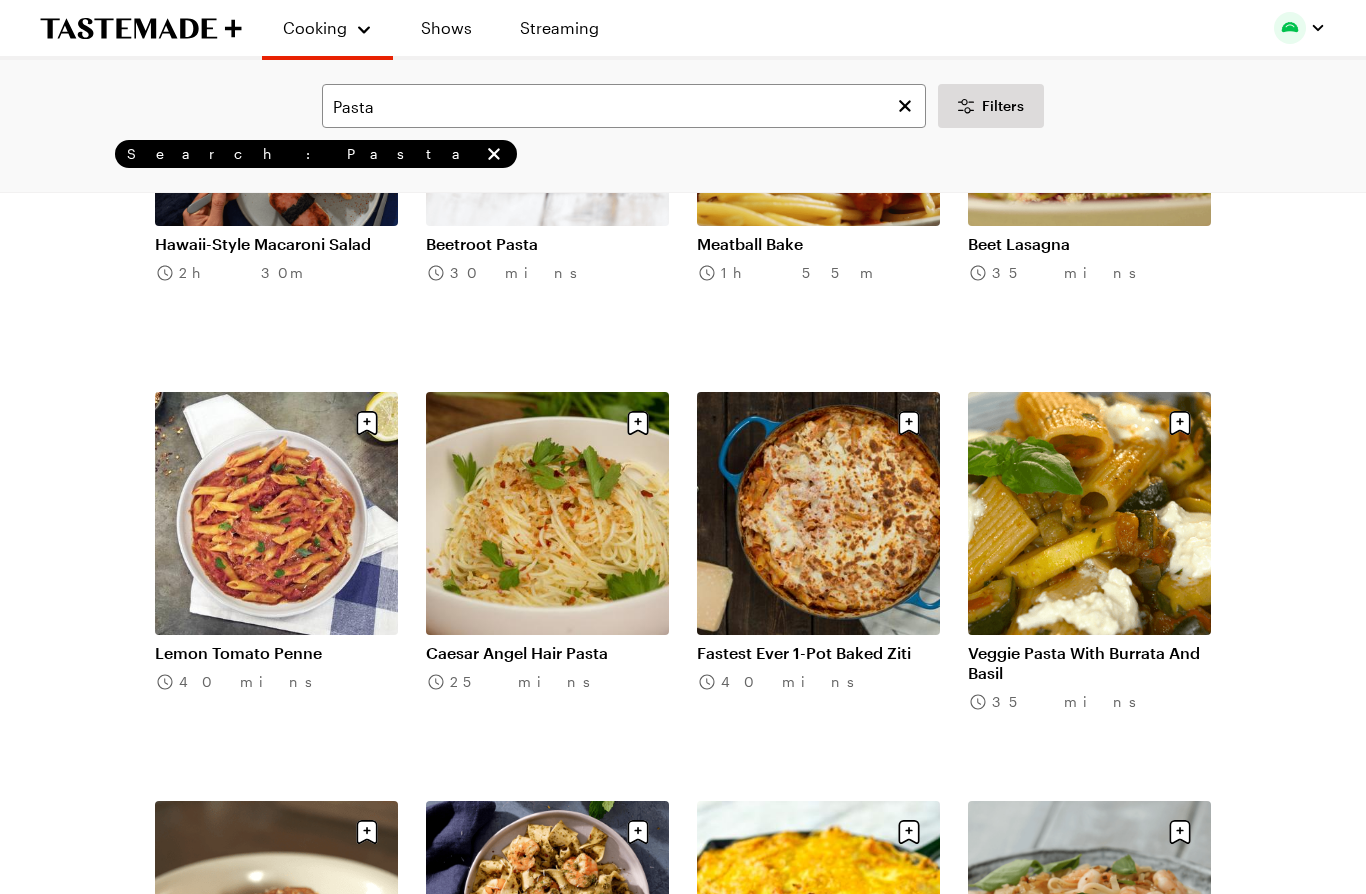 scroll, scrollTop: 15486, scrollLeft: 0, axis: vertical 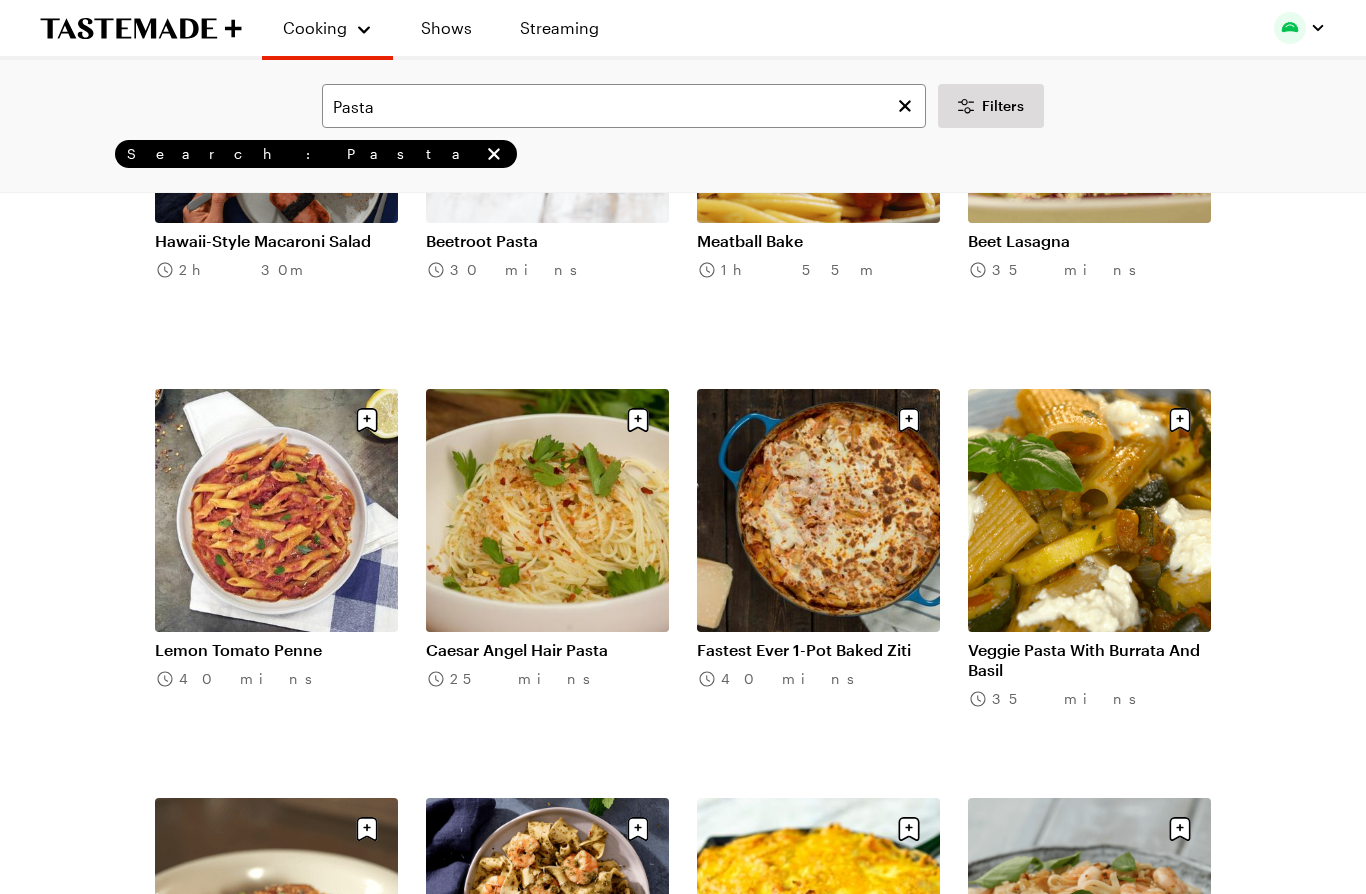 click on "Results  ( 621 ) Relevance Load More Affordable One-Pot Penne Pasta (8) 30 mins Bang Bang Shrimp Linguine (6) 45 mins Frankie's Cacio e Pepe (4) 15 mins Lemon Garlic Butter Scallops 30 mins Celebration Lasagna (1) 1h 10m Cabbage + Sausage Pasta (3) 20 mins Chicken Pasta (3) 50 mins Summer Veggie Pasta Salad (2) 25 mins Spaghetti Pie (2) 50 mins One-Pot Pesto Chicken Zucchini Noodle Pasta 35 mins Quick Couscous Salad (1) 23 mins Cheesy Tuna Pasta (4) 1h 20m Creamy Braised Short Rib Pasta 4h 15m Cherry Tomato & Fennel Pasta with Preserved Lemon (3) 40 mins Penne Alla Vodka 35 mins Spaghetti Carbonara with Smoked Mushrooms 1h 25m Italian Pasta + Chickpea Soup (3) 1h 0m Spaghetti Puttanesca (2) 25 mins Grilled Chicken Parmesan 50 mins Chicken Pasta Bake 50 mins Frankie's Arrabbiata 40 mins Easy Spaghetti and Meatballs (2) 1h 15m Fancy Carbonara Pasta (2) 40 mins Chicken Alfredo Fettuccine (2) 1h 0m Jarred Pepper Pasta 20 mins Summer Vegetable One Pot Pasta (1) 35 mins Chickpea Meatballs (1) 45 mins (1) 1h 20m" at bounding box center [683, -5333] 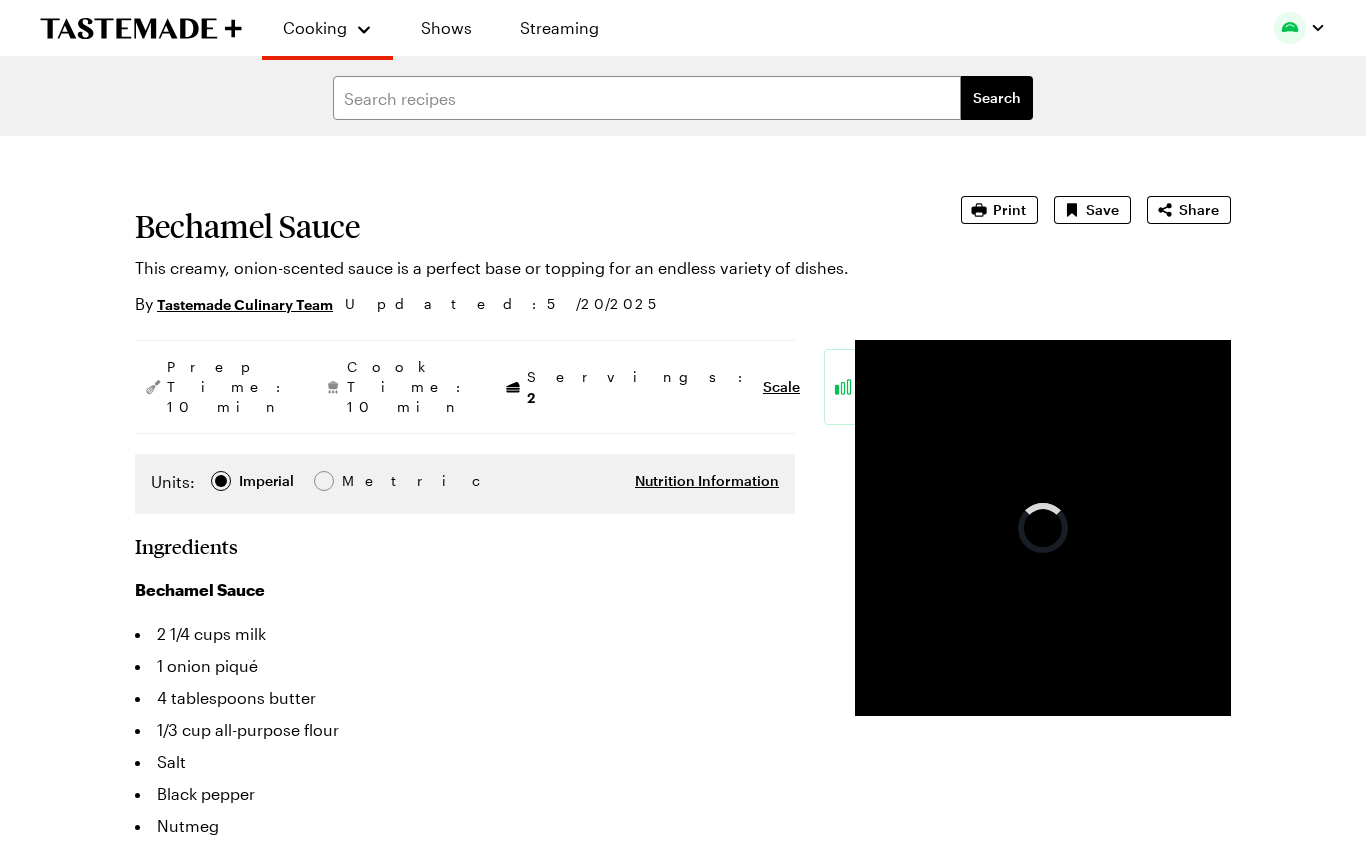 scroll, scrollTop: 0, scrollLeft: 0, axis: both 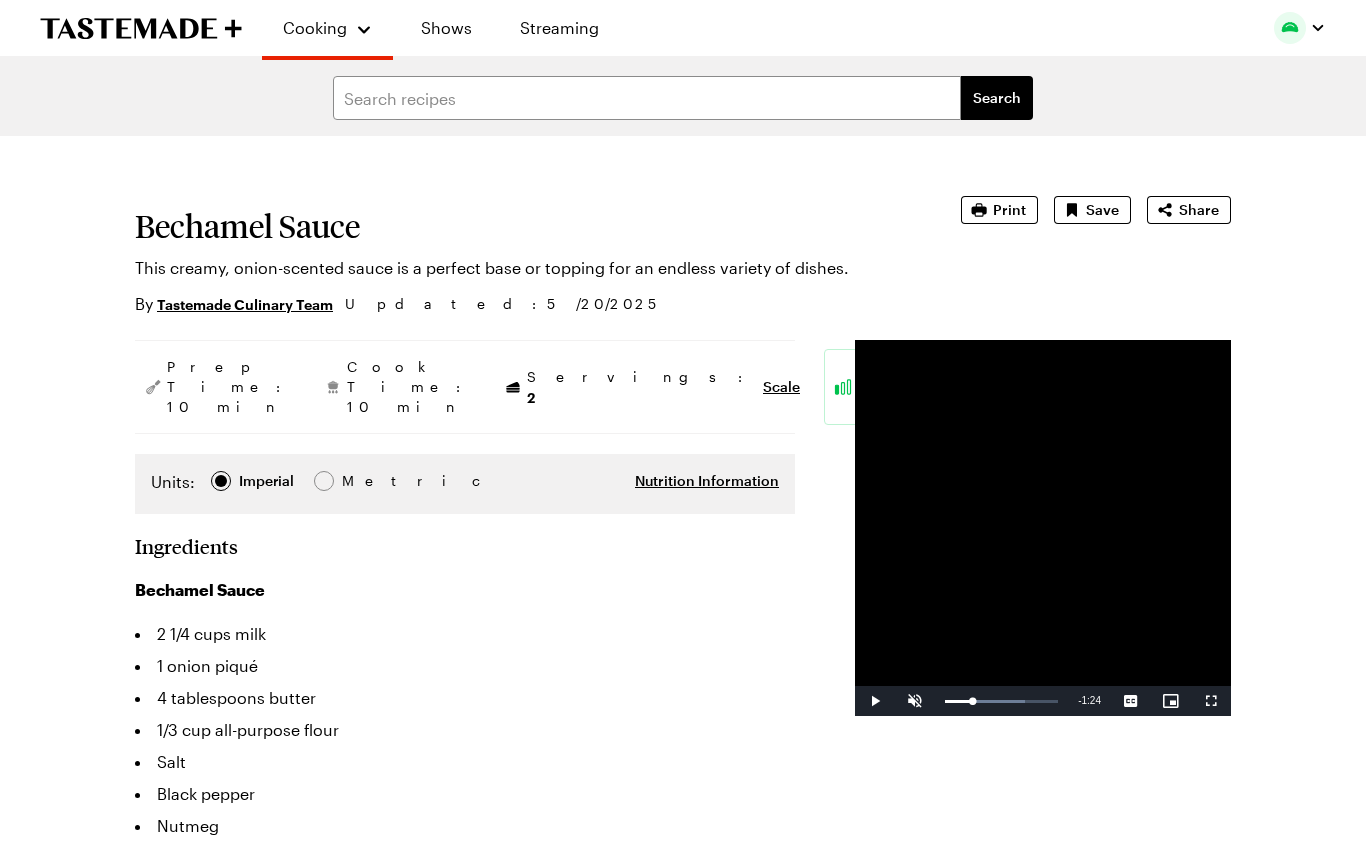 type on "x" 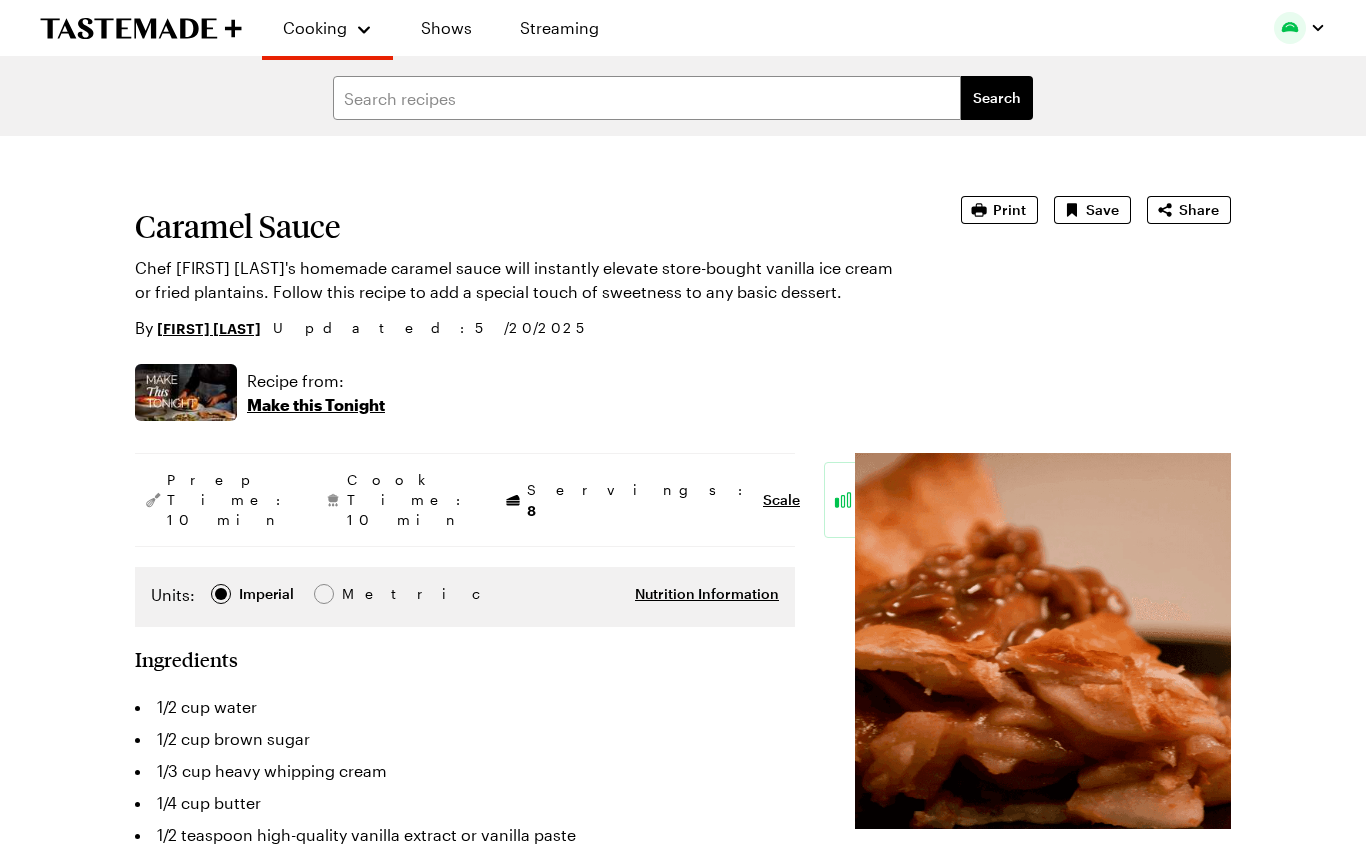 type on "x" 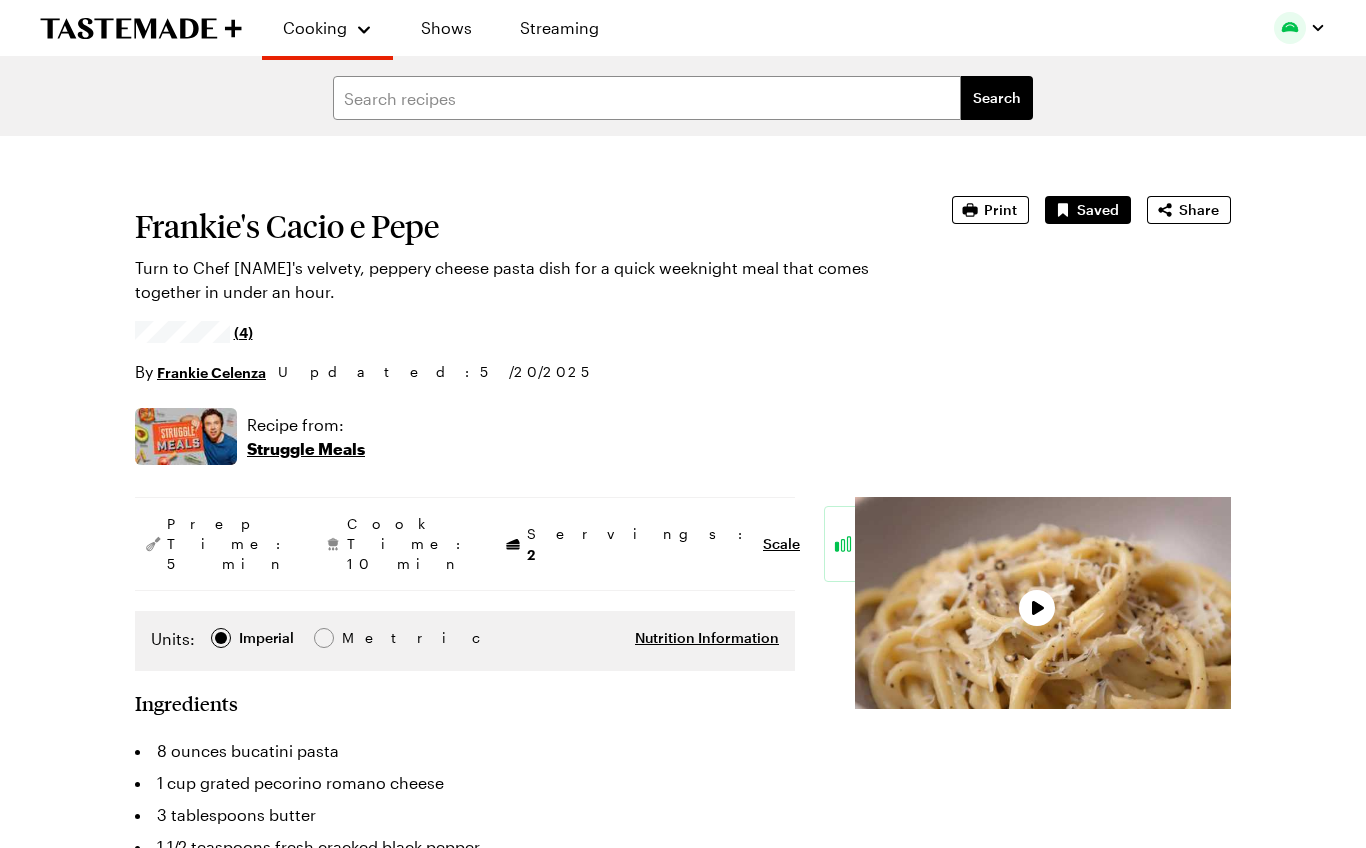 type on "x" 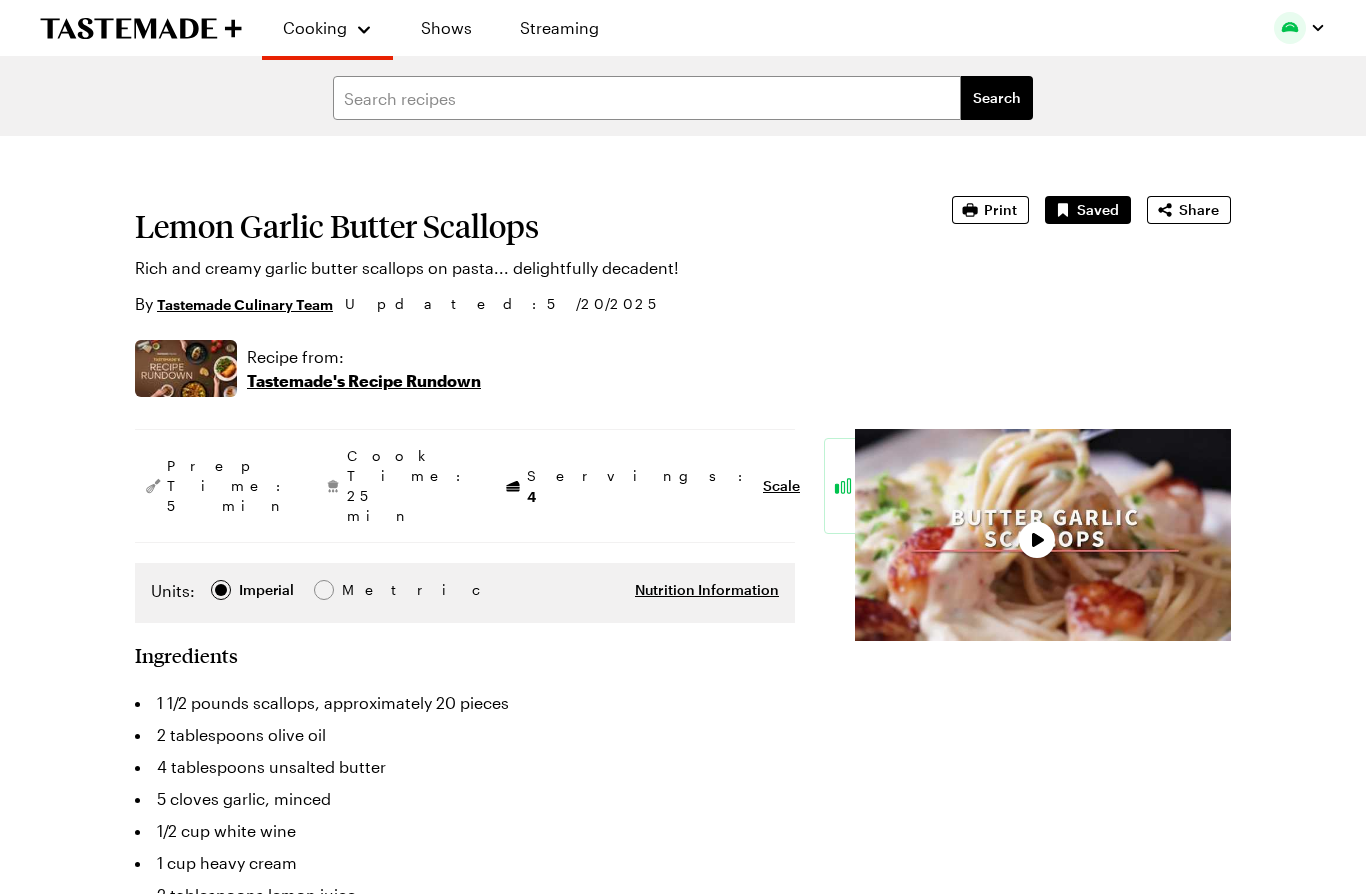 type on "x" 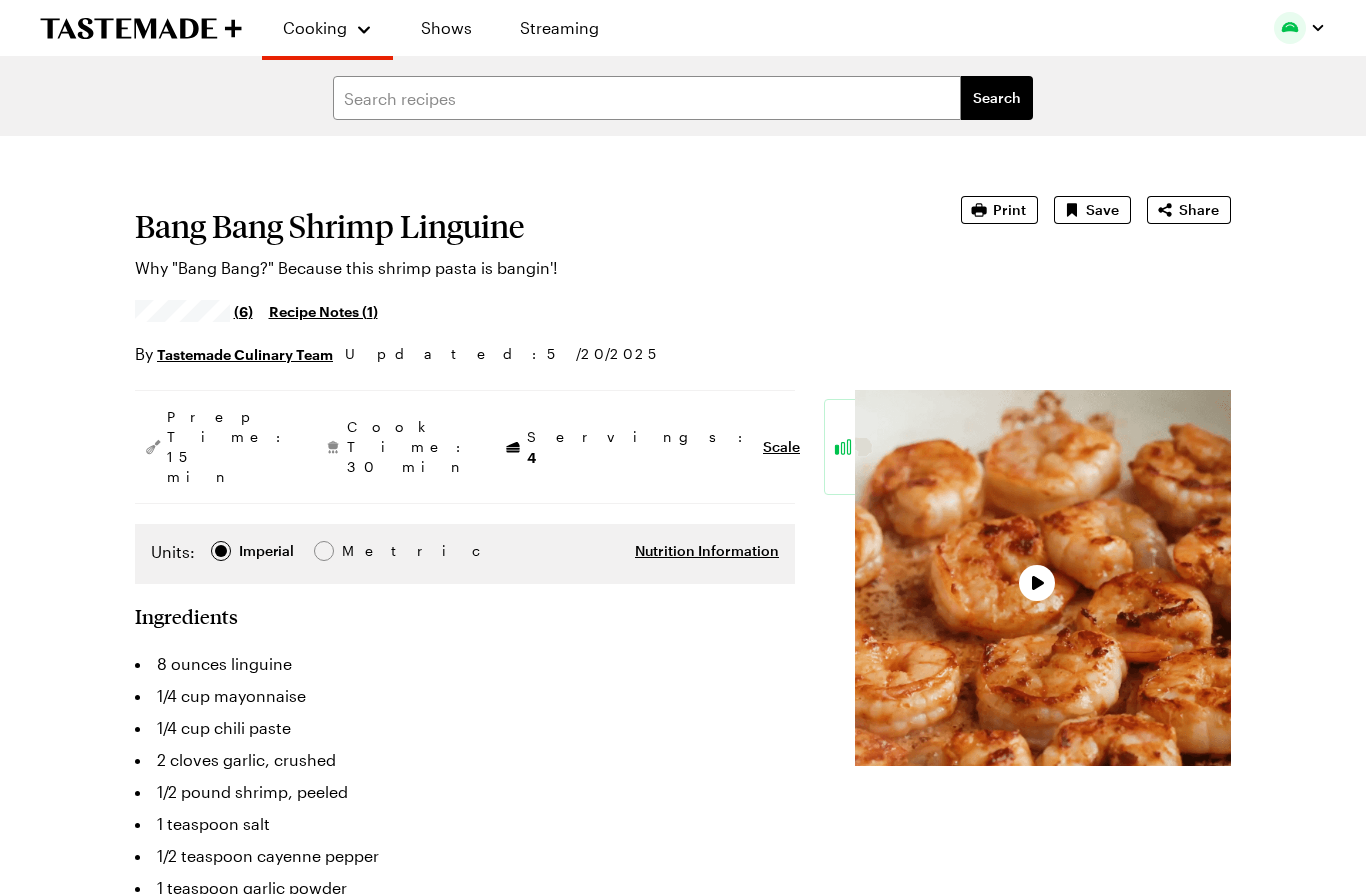 type on "x" 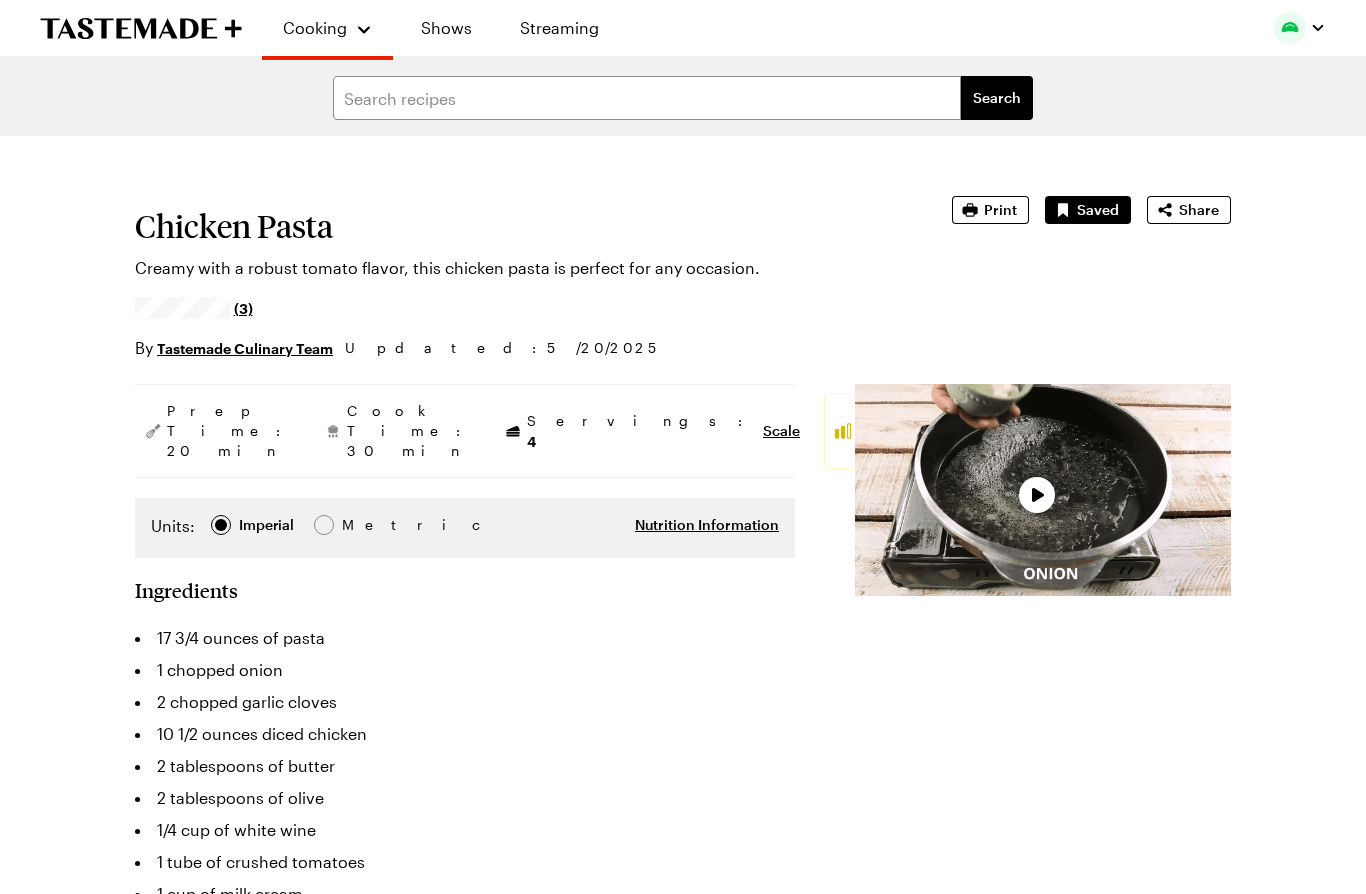 type on "x" 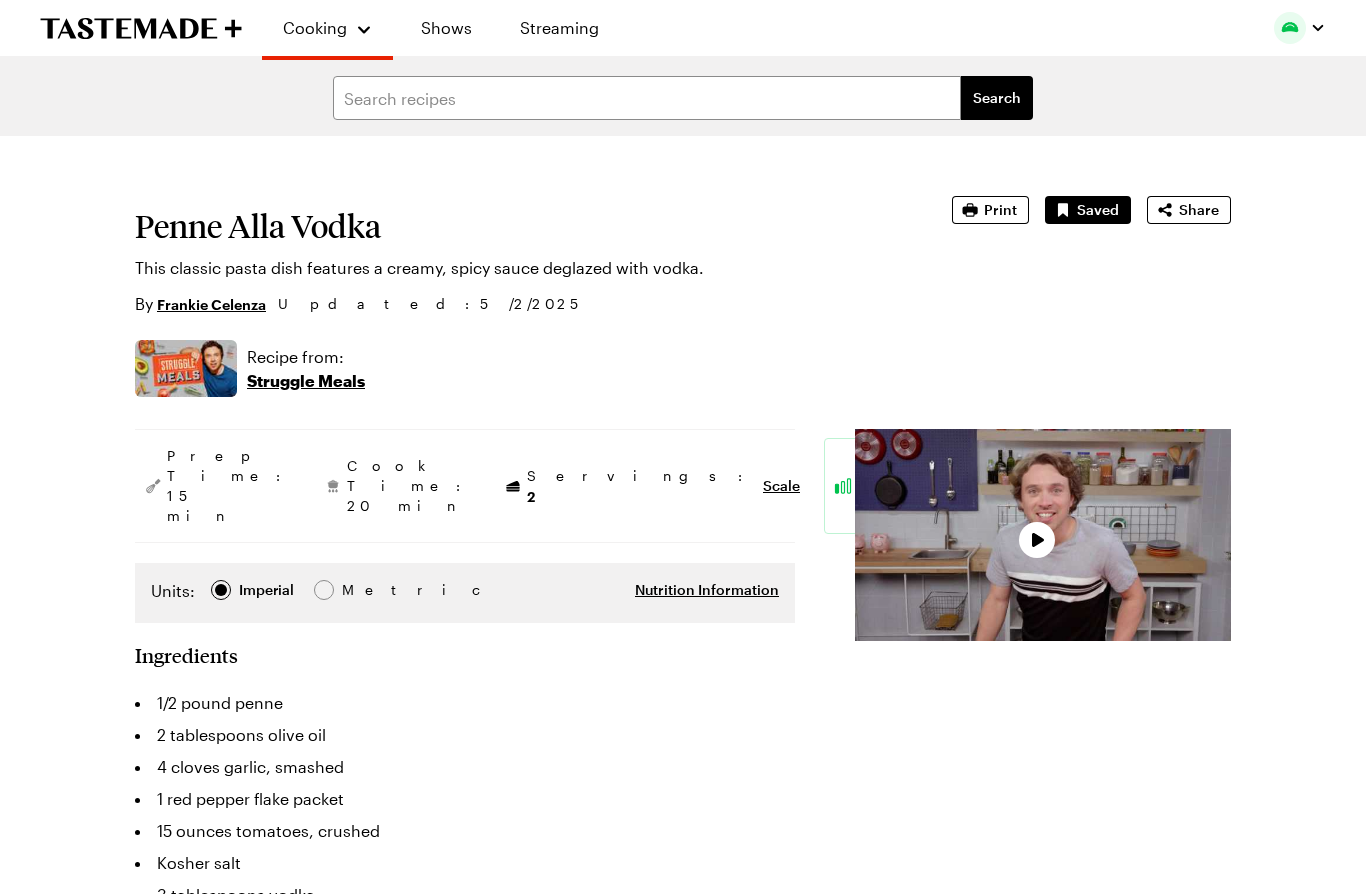 type on "x" 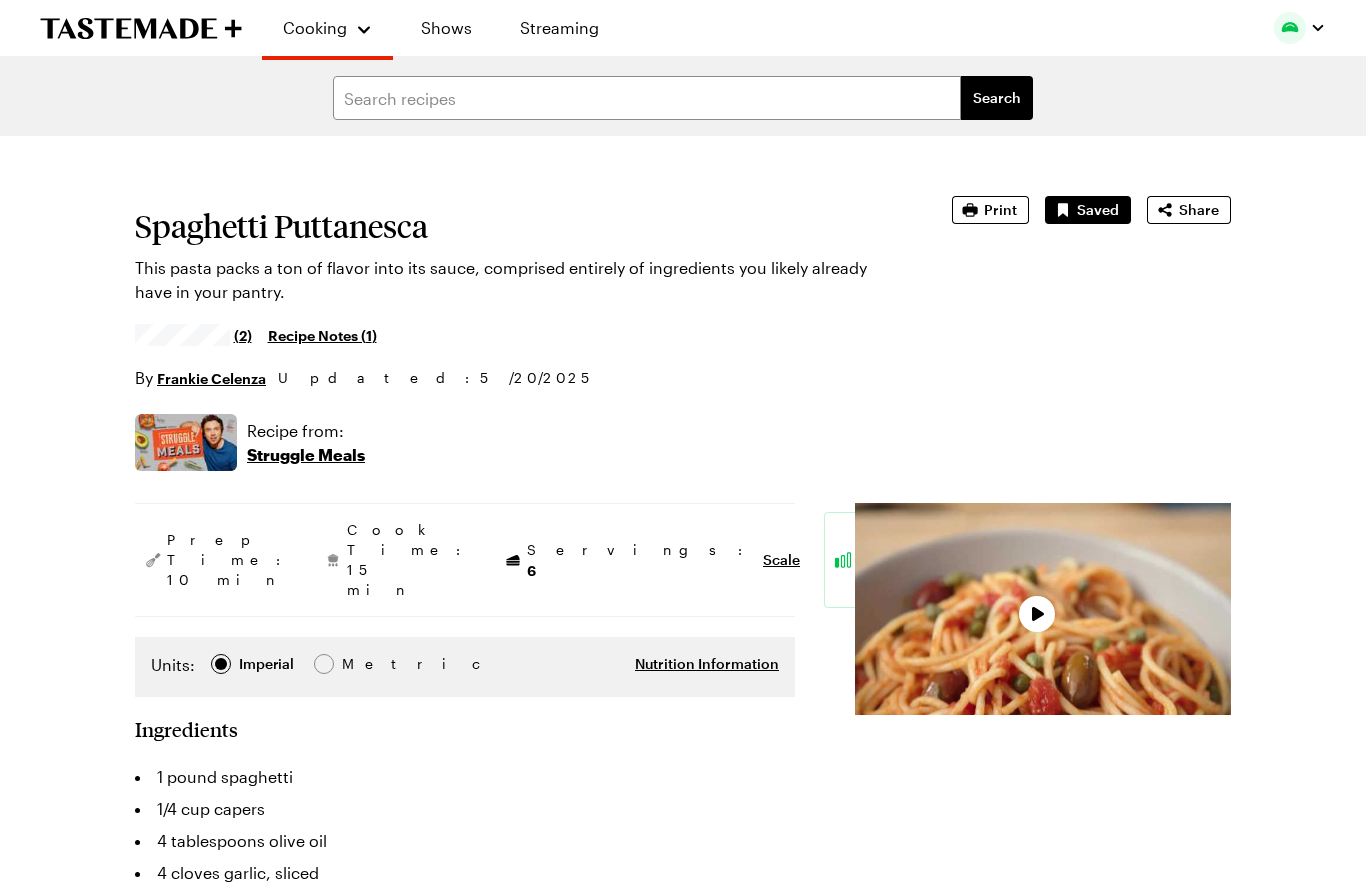 type on "x" 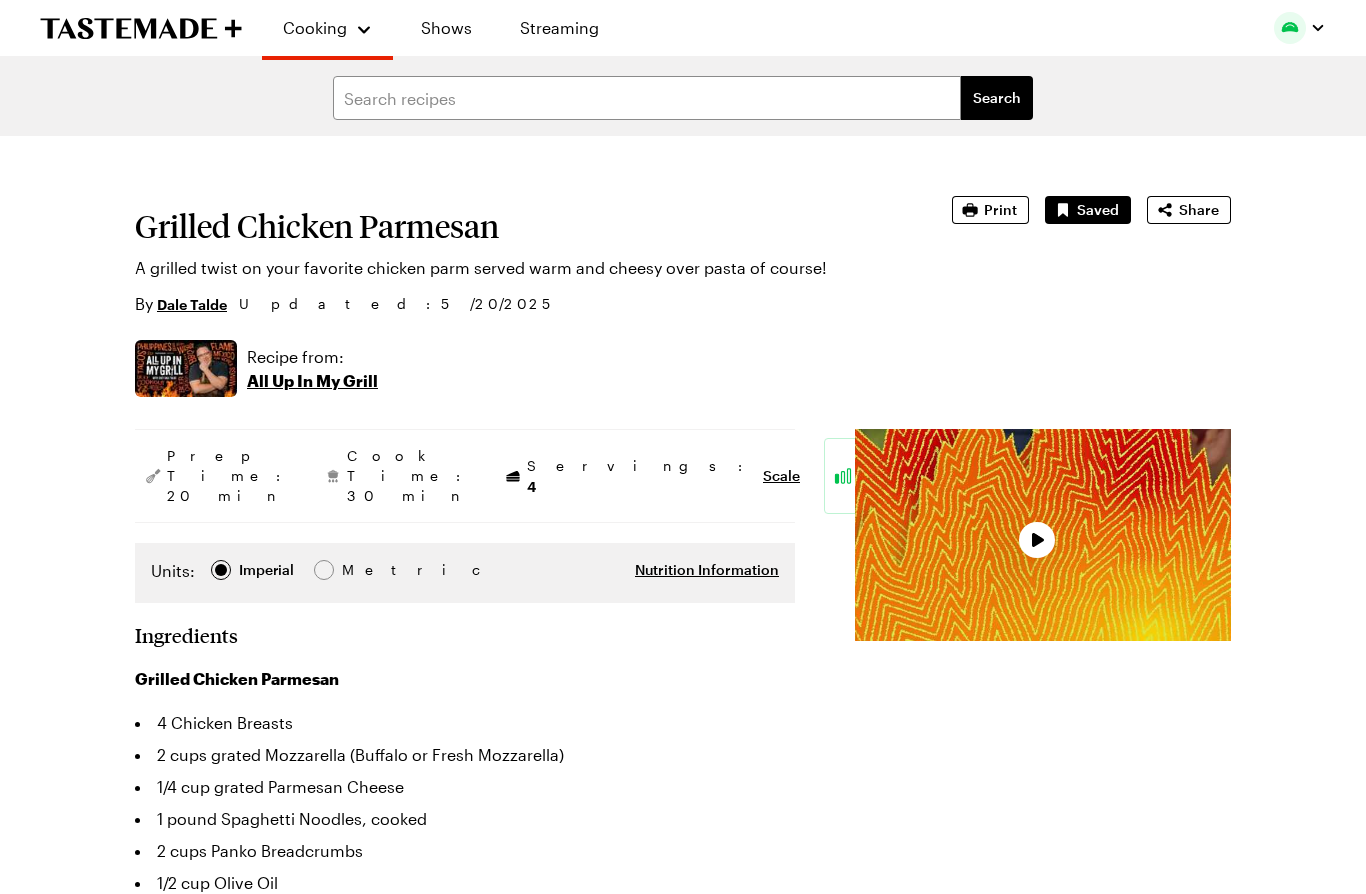 type on "x" 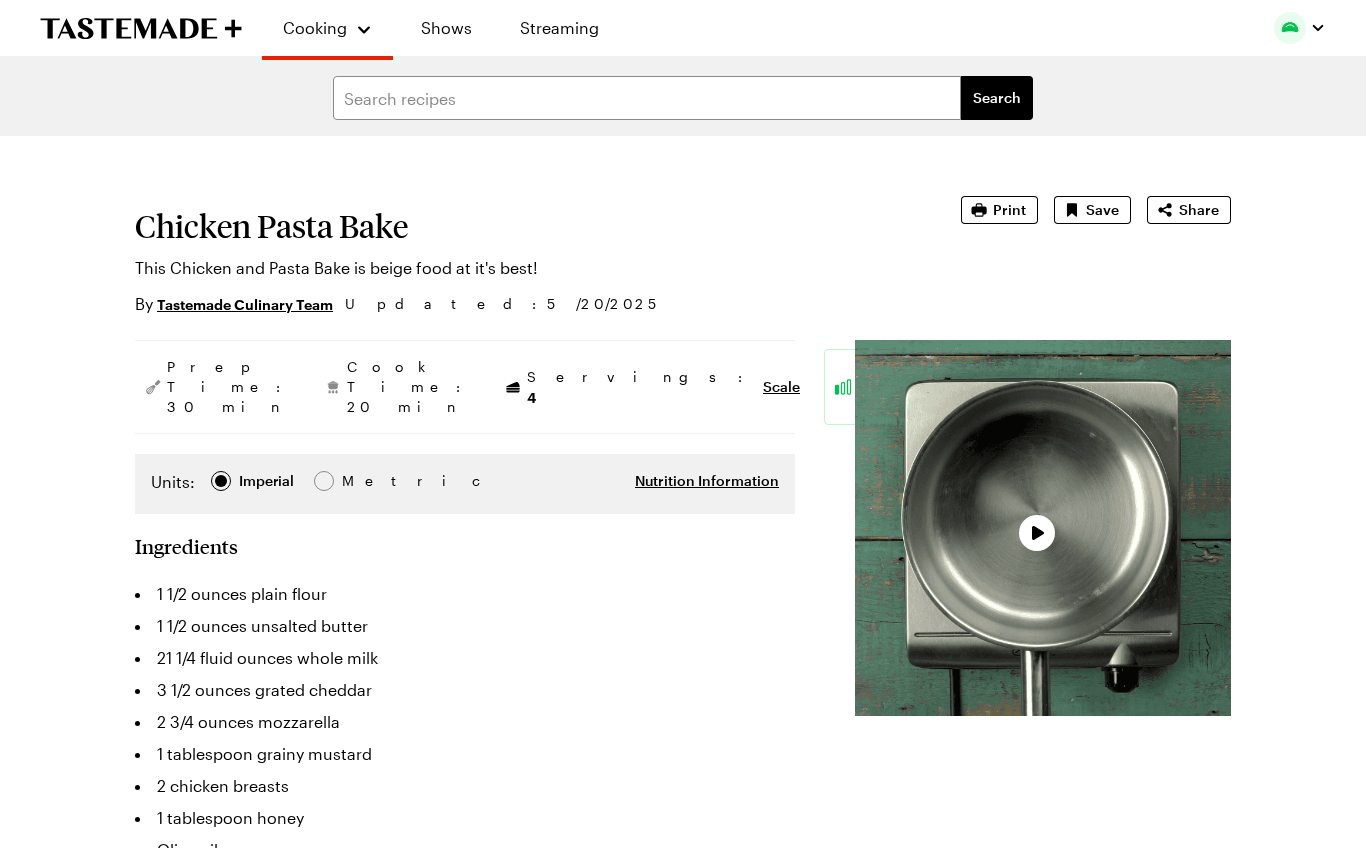 type on "x" 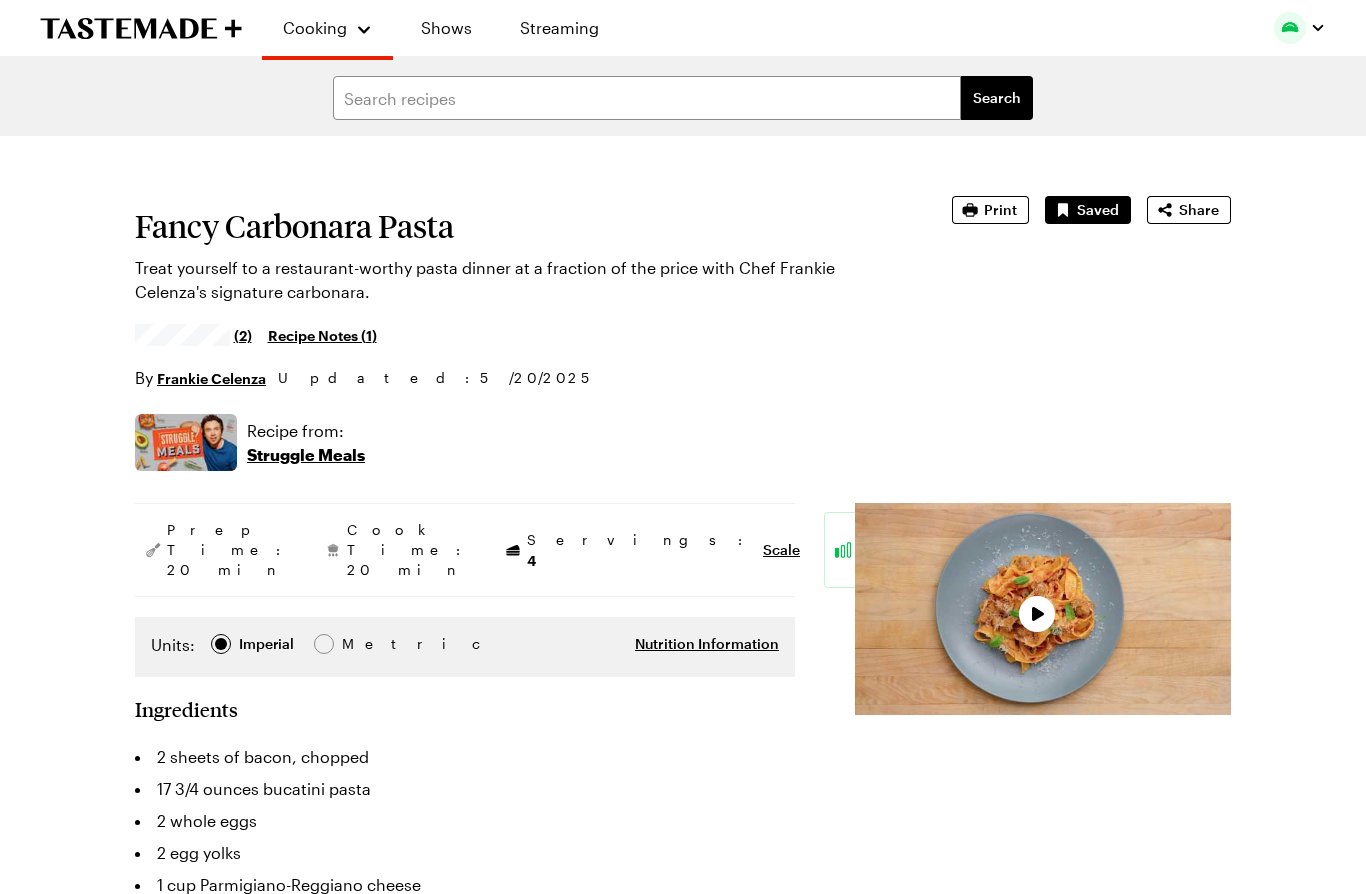 type on "x" 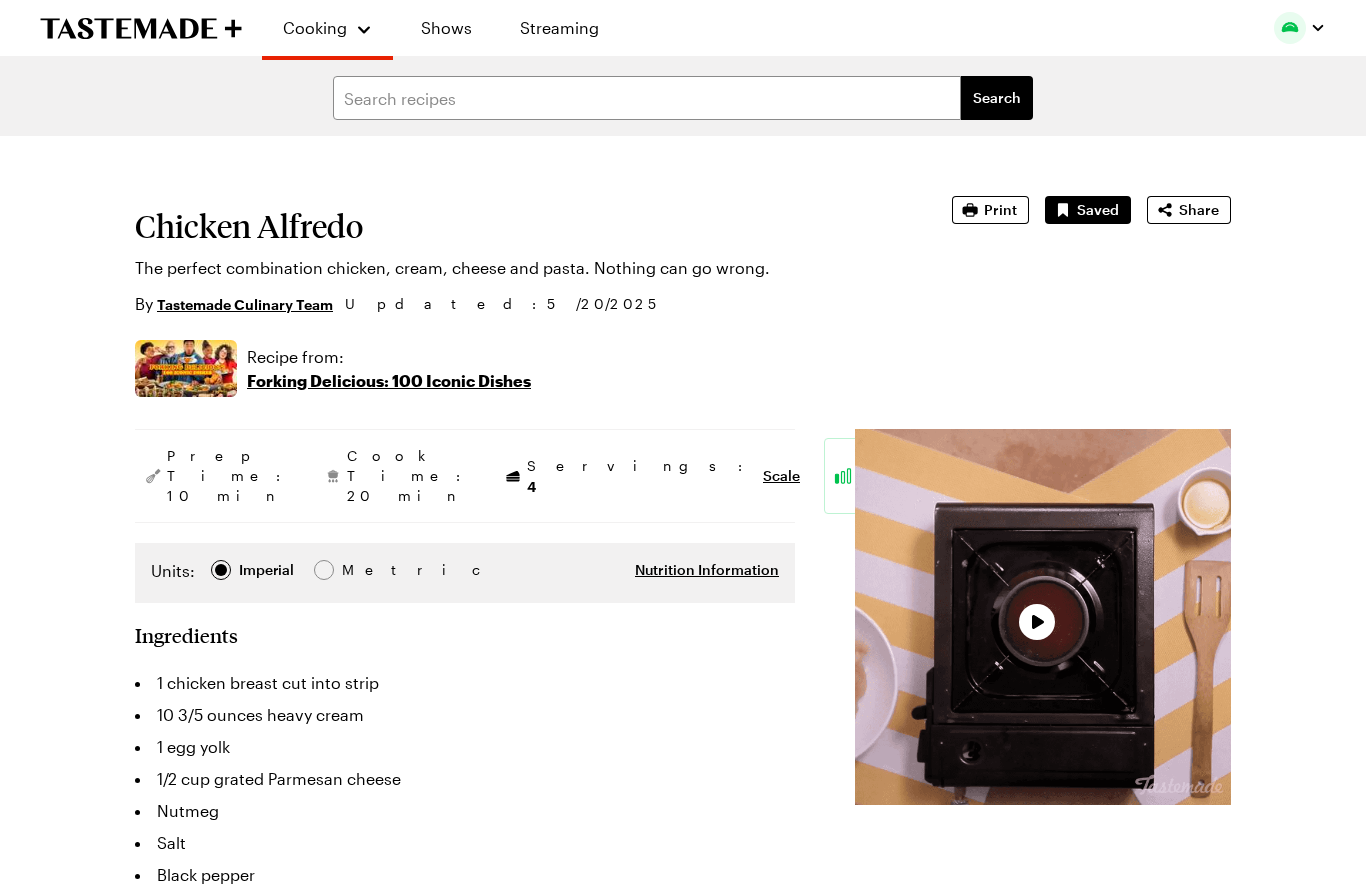 type on "x" 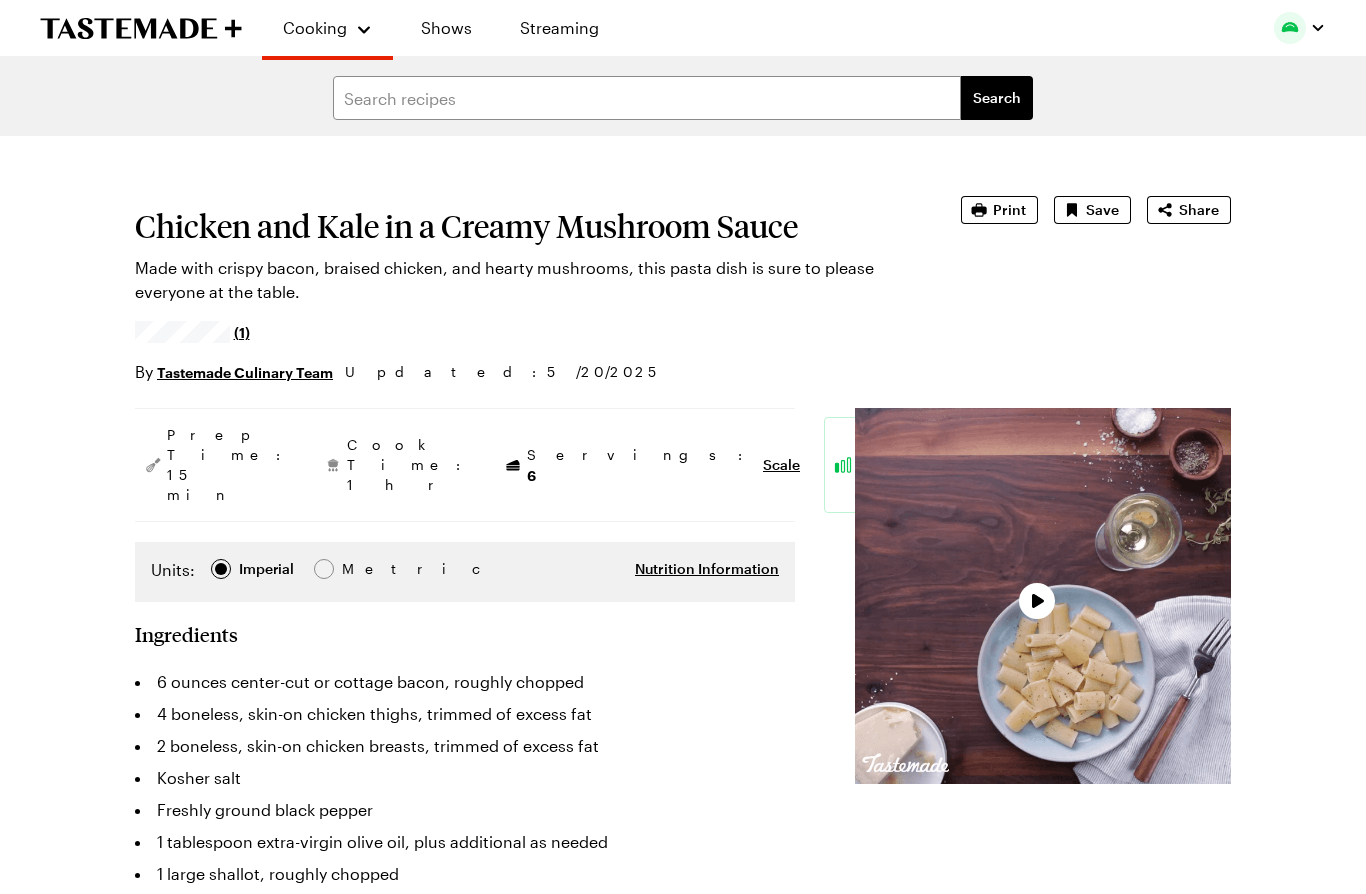 type on "x" 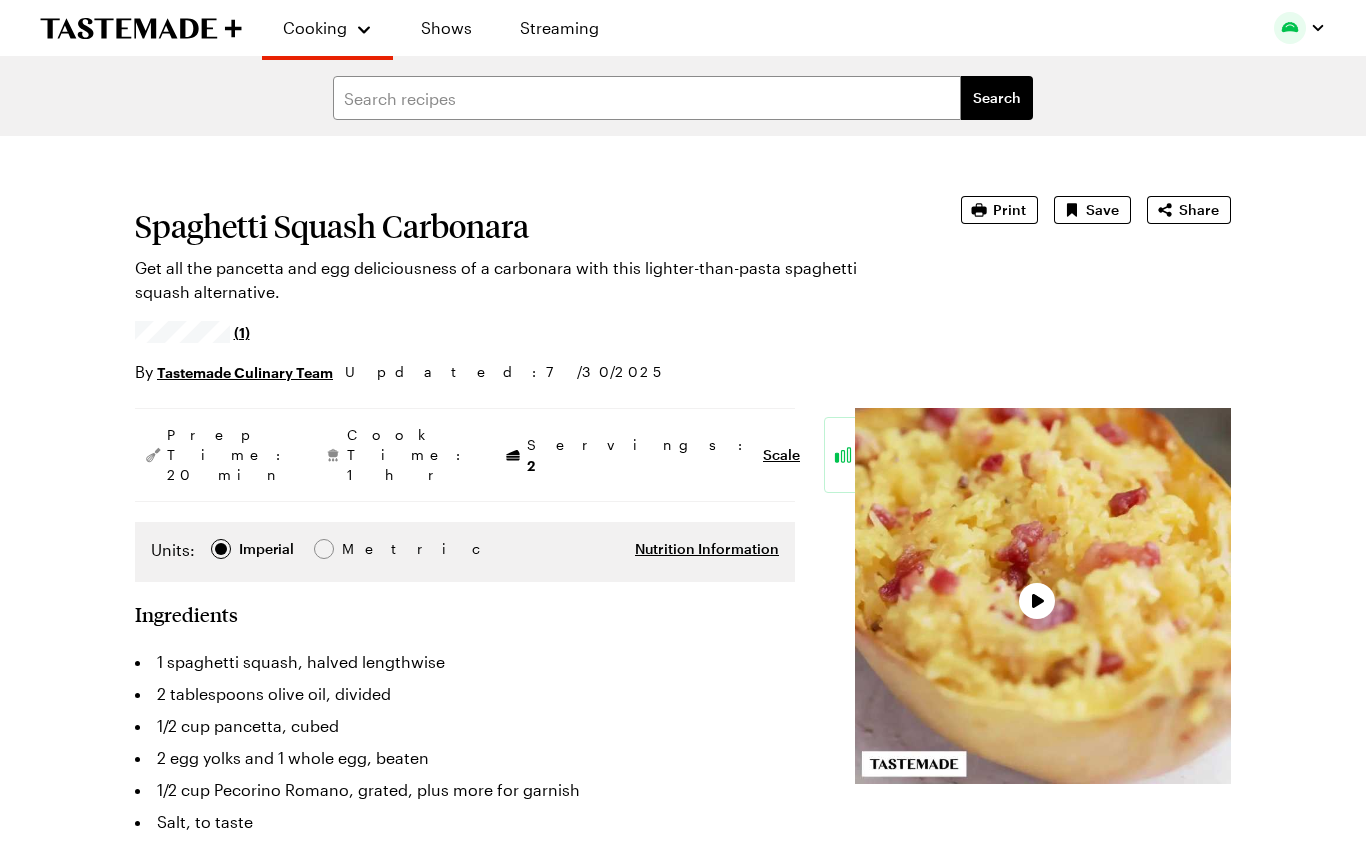 type on "x" 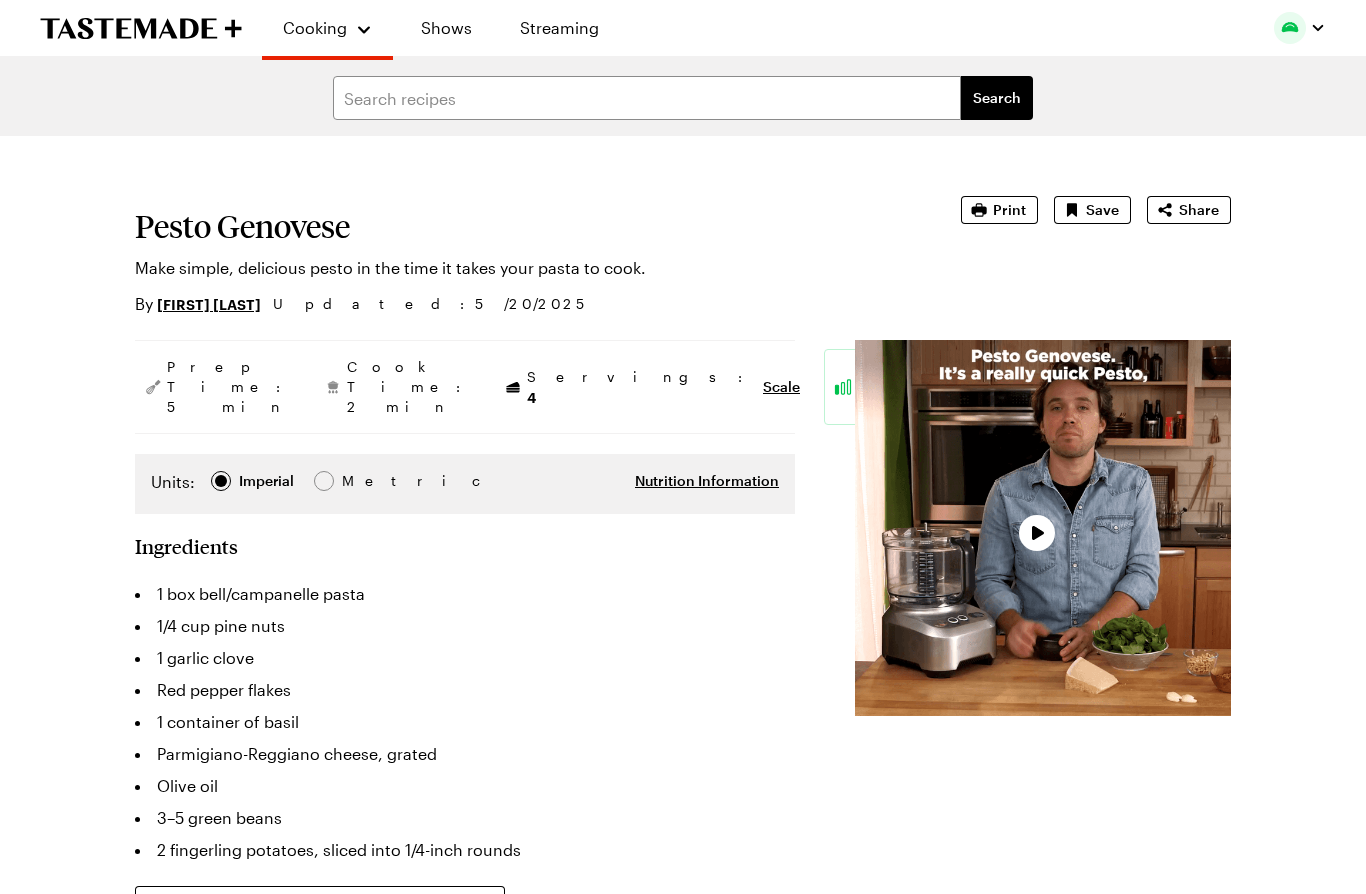 type on "x" 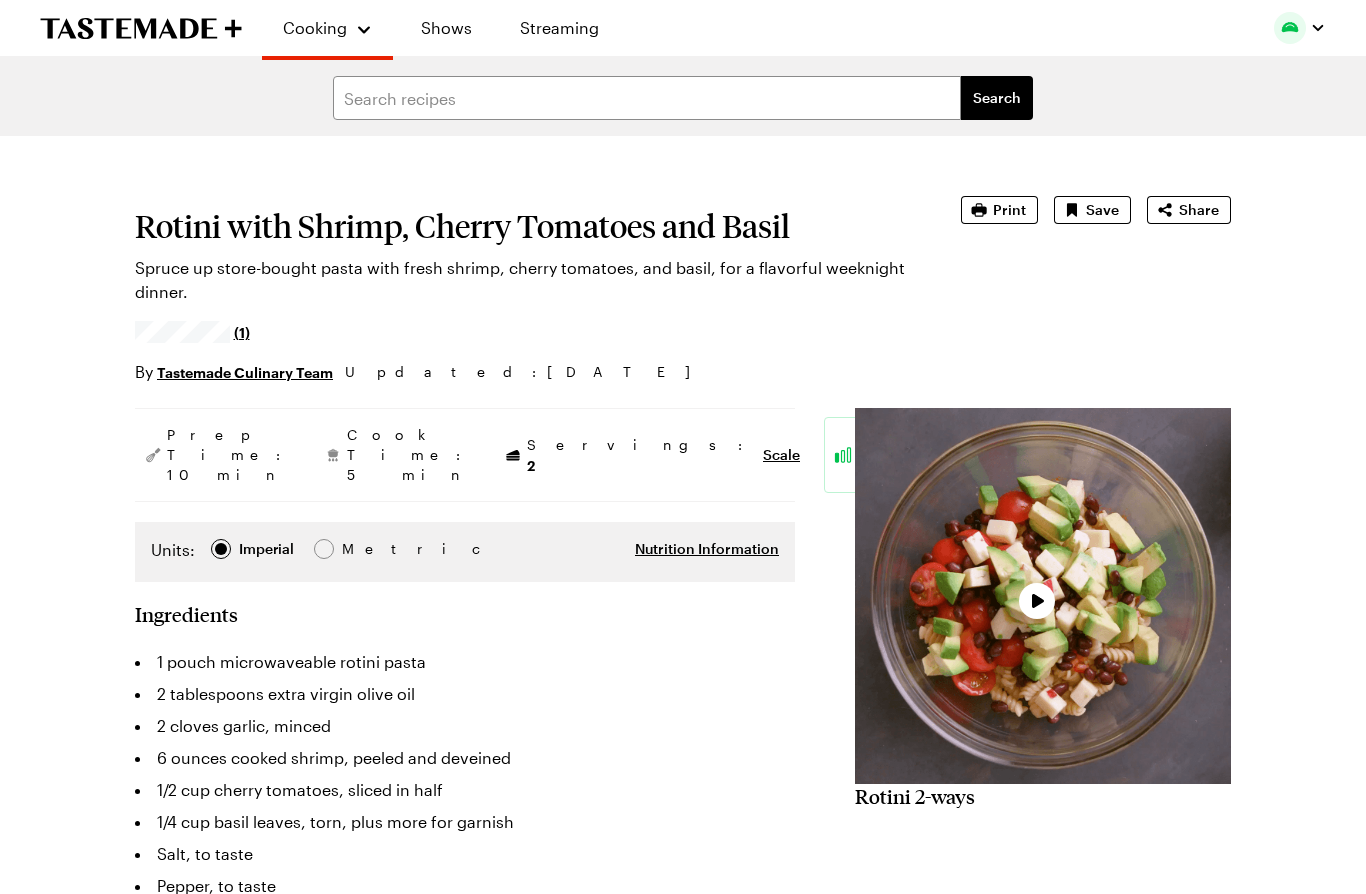 type on "x" 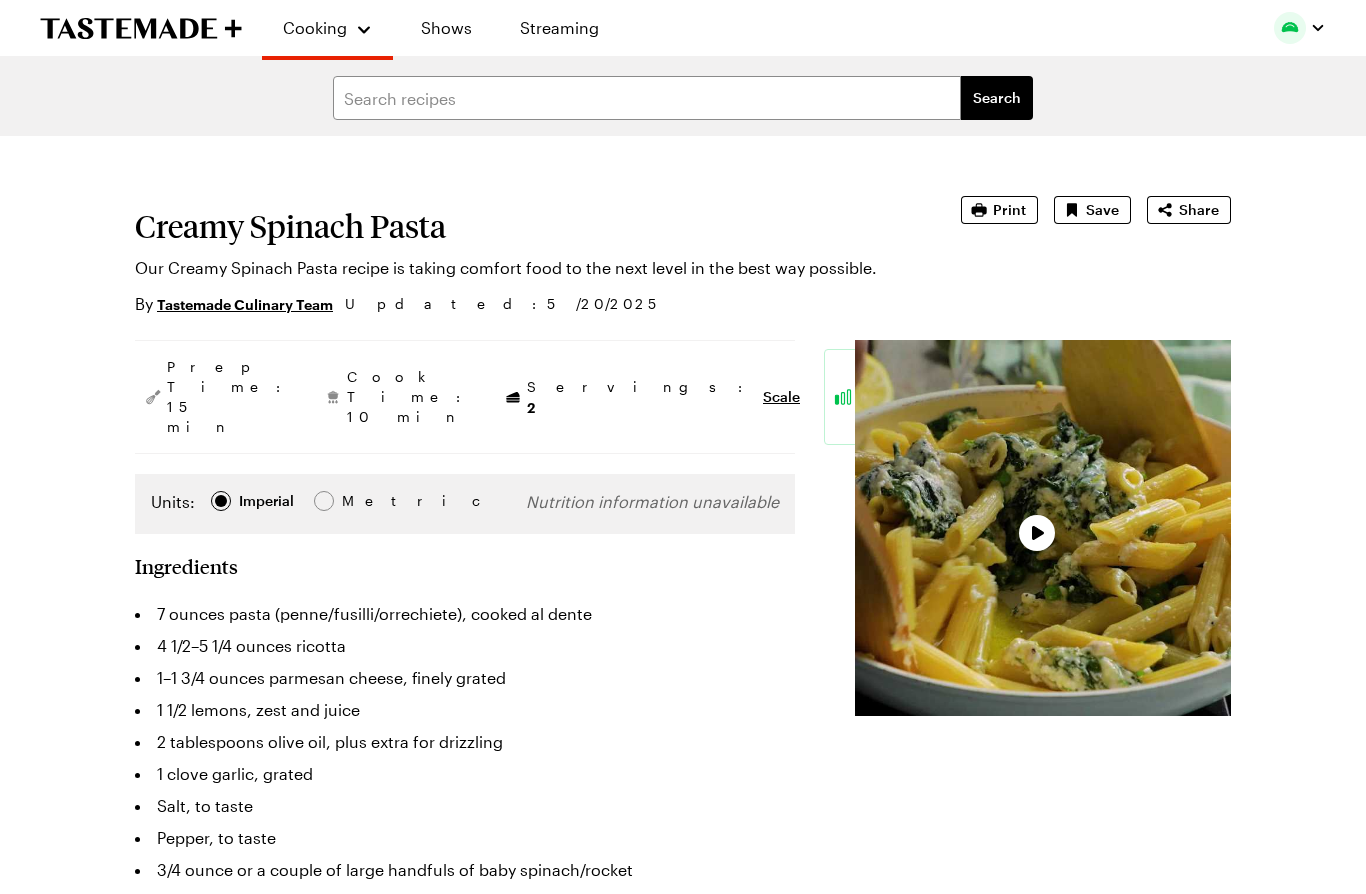 type on "x" 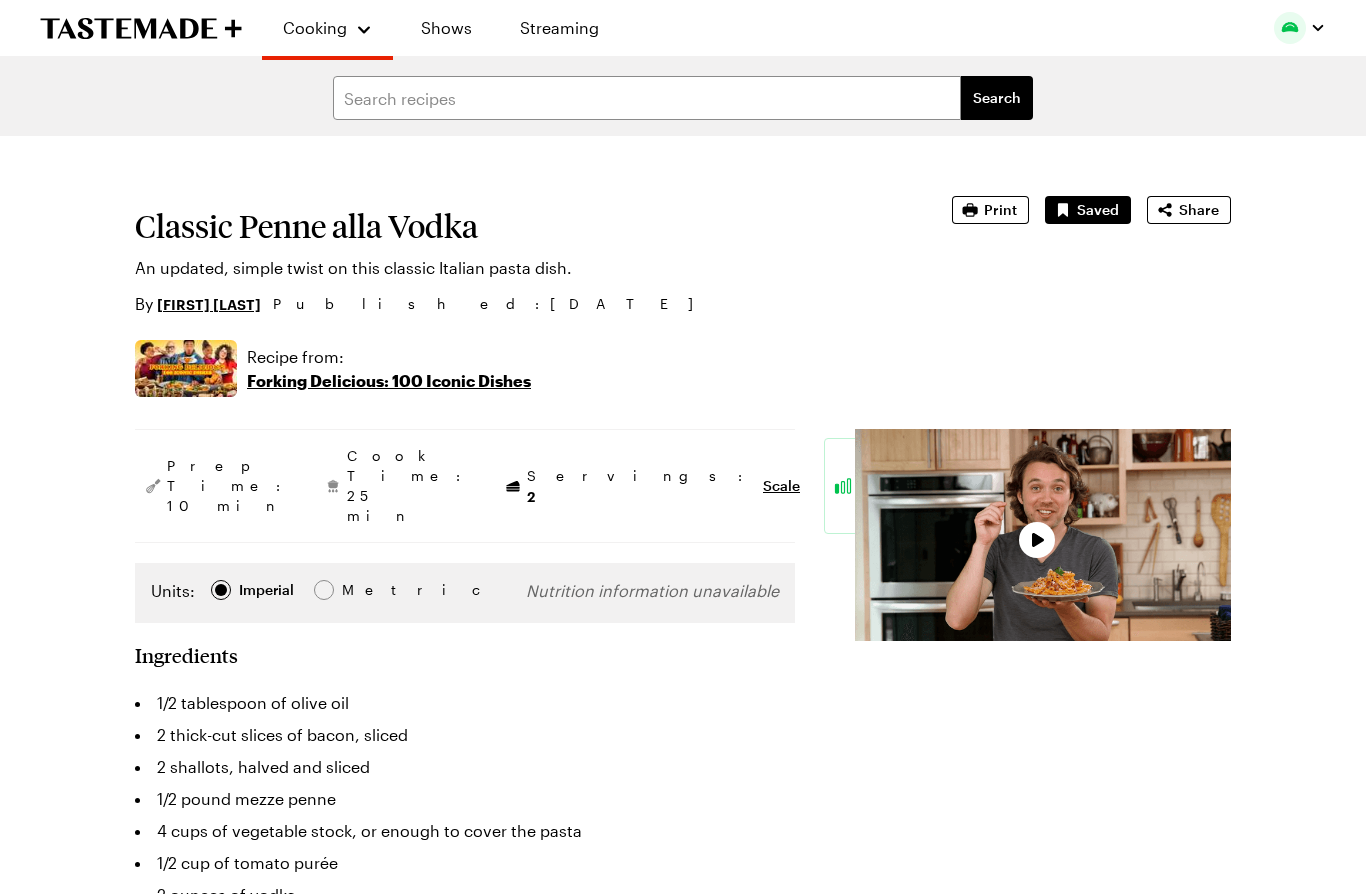 type on "x" 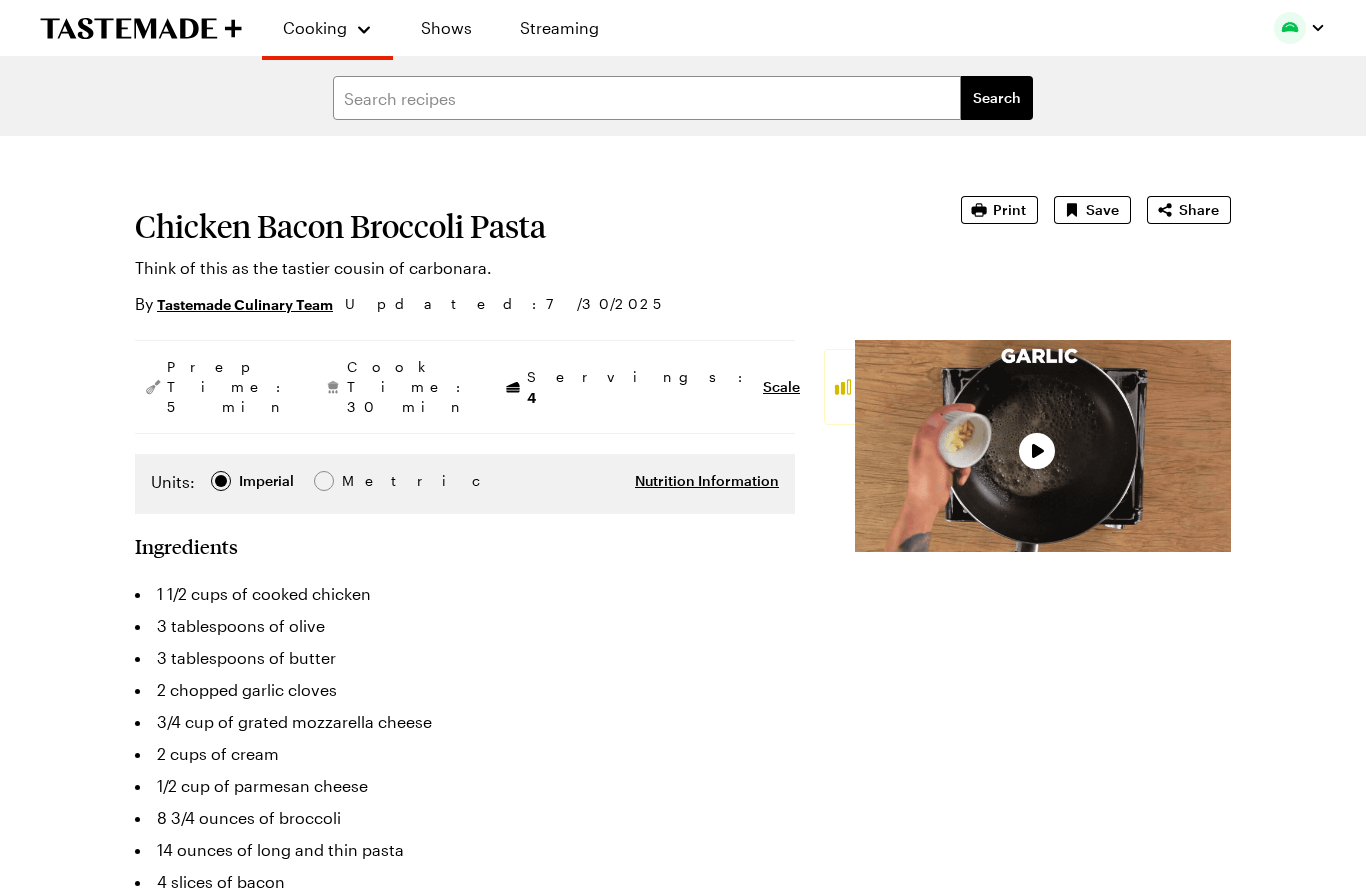 type on "x" 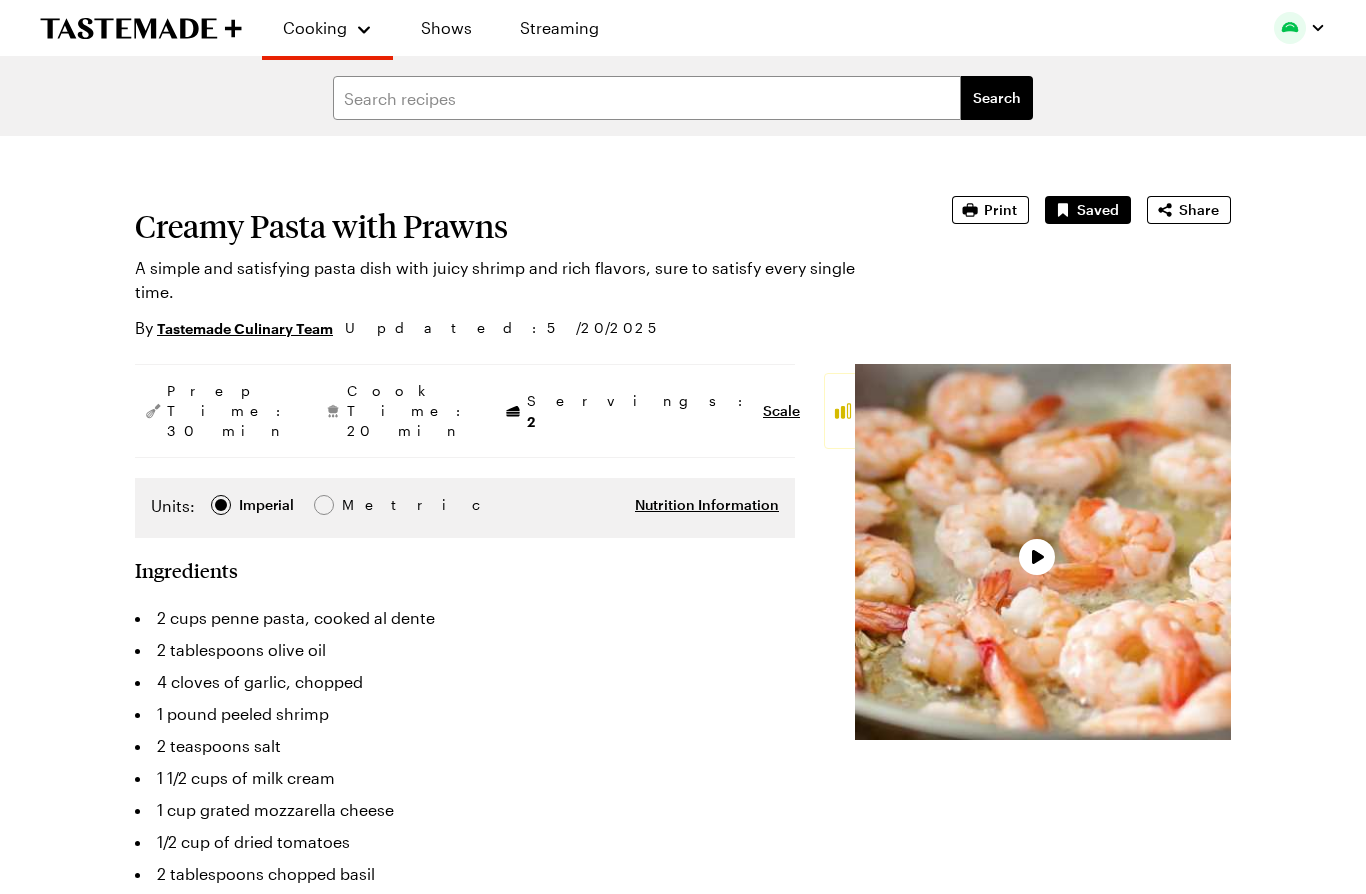 type on "x" 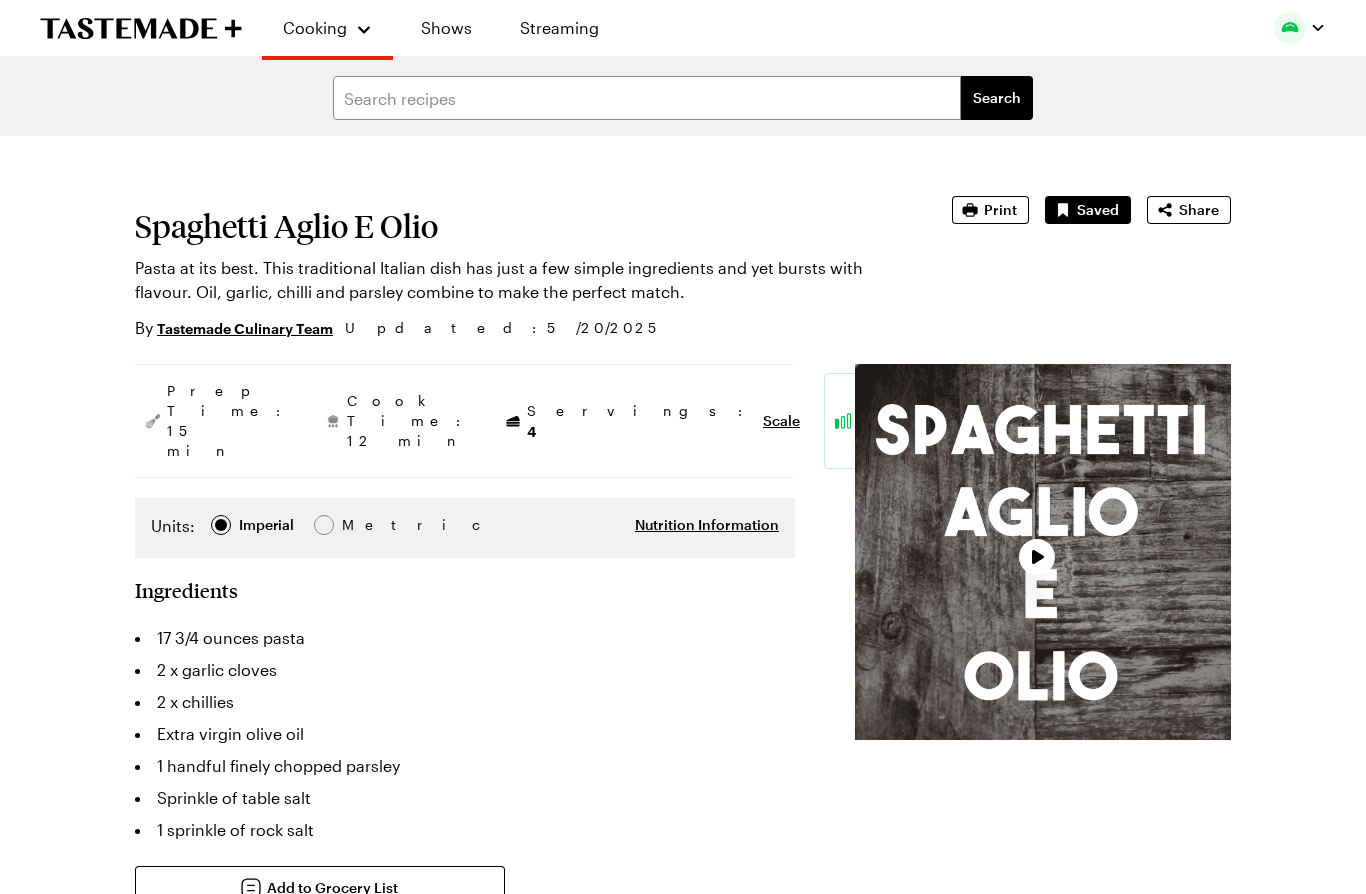 type on "x" 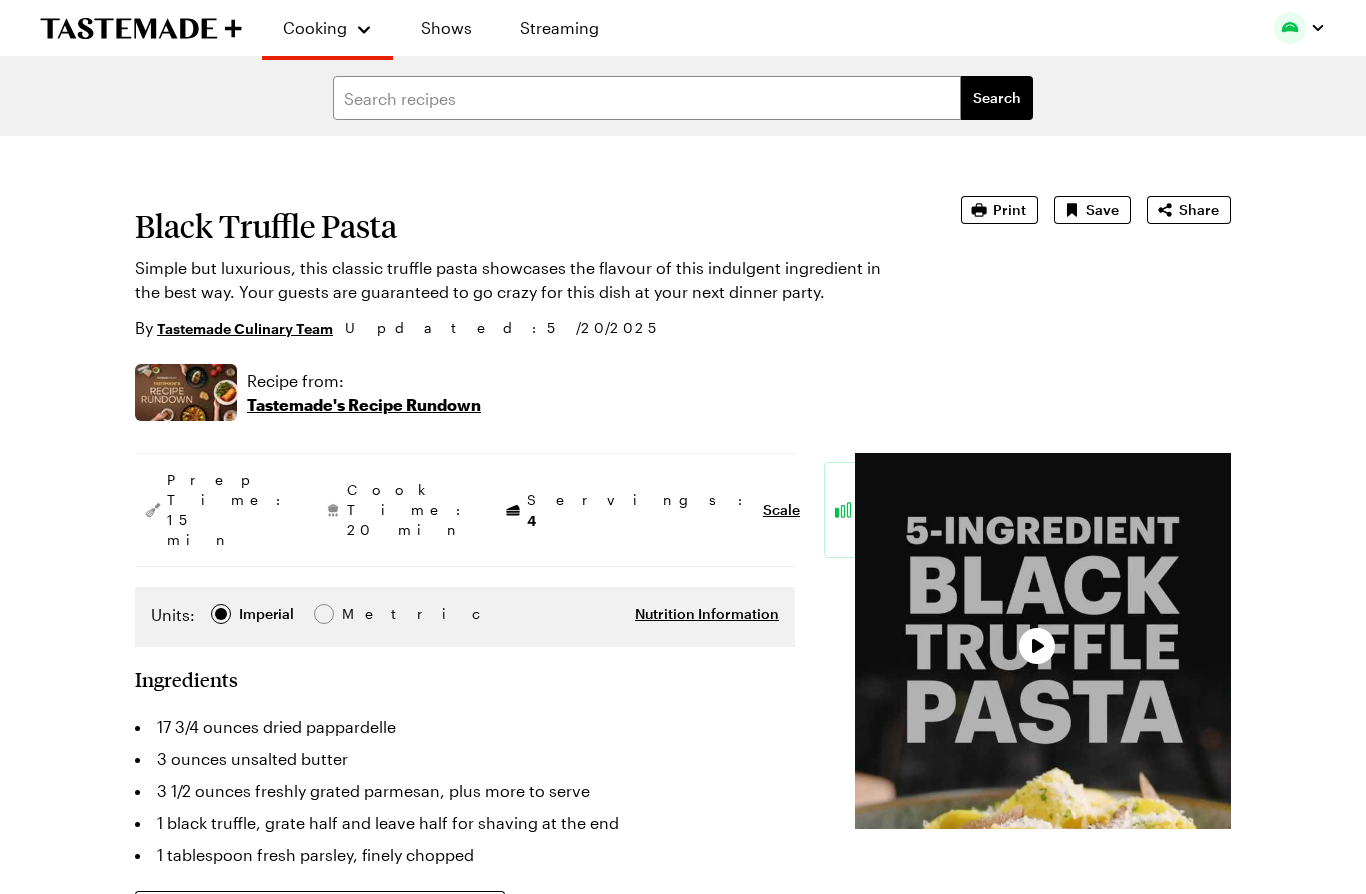 type on "x" 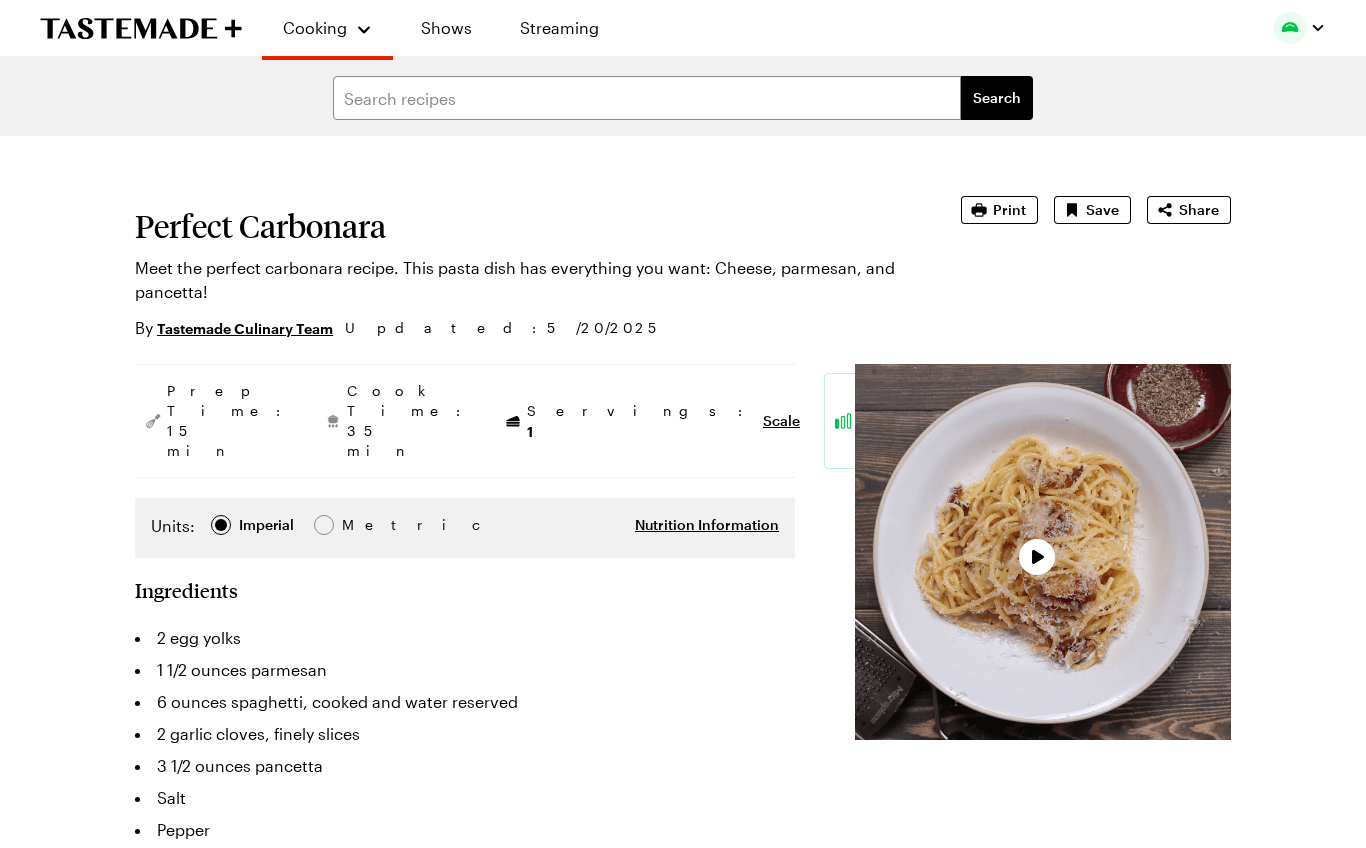 type on "x" 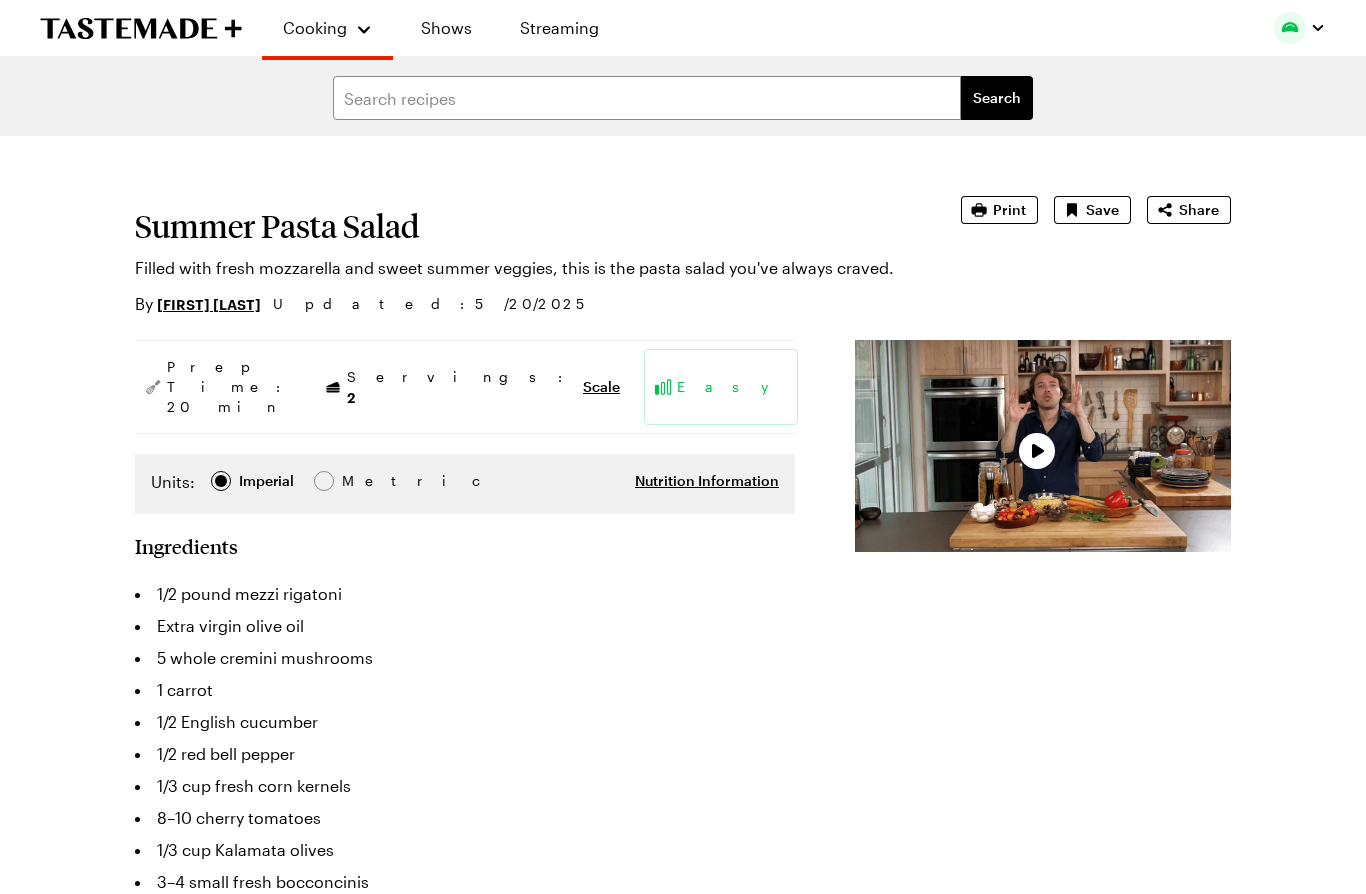 type on "x" 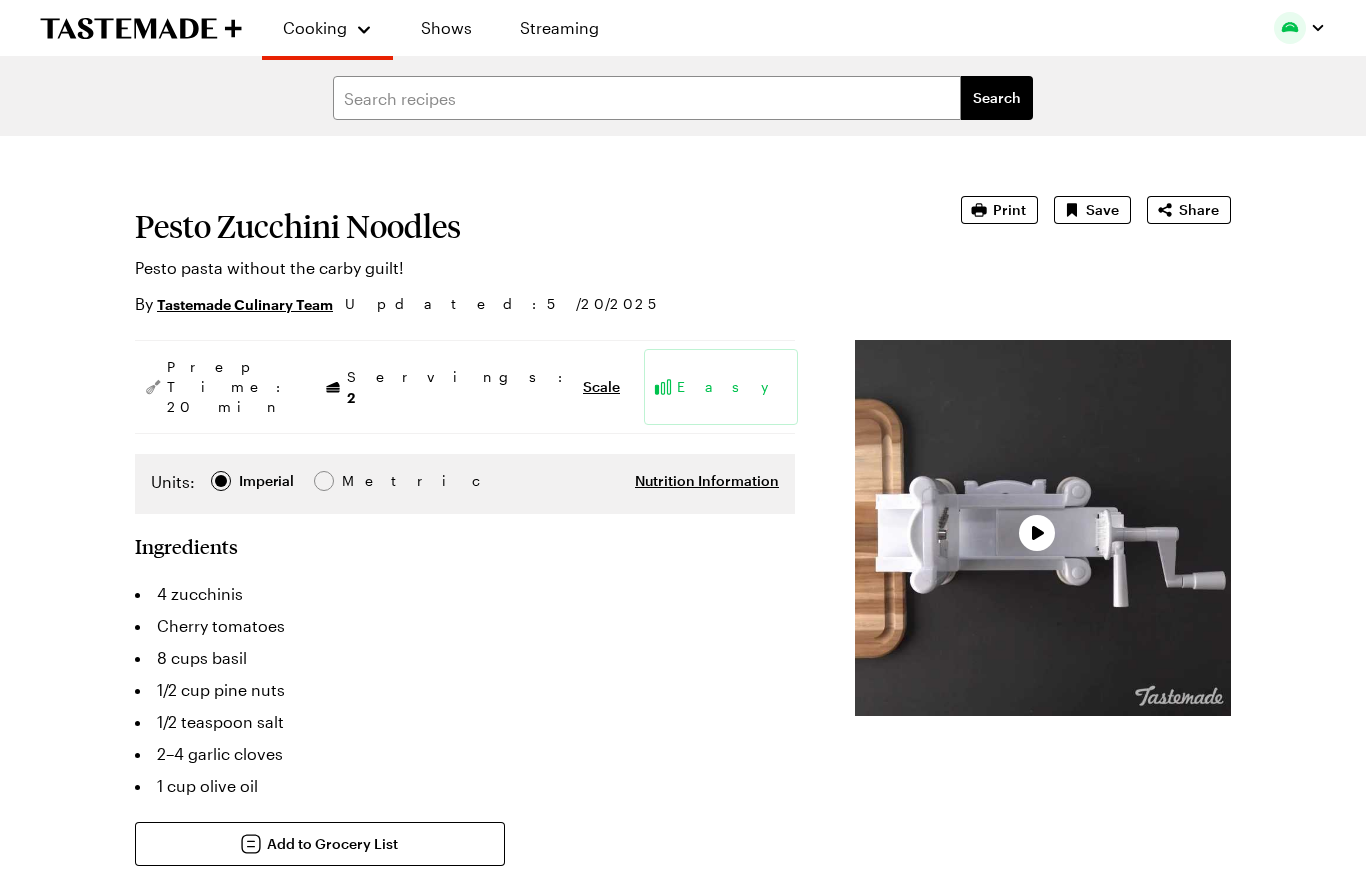 type on "x" 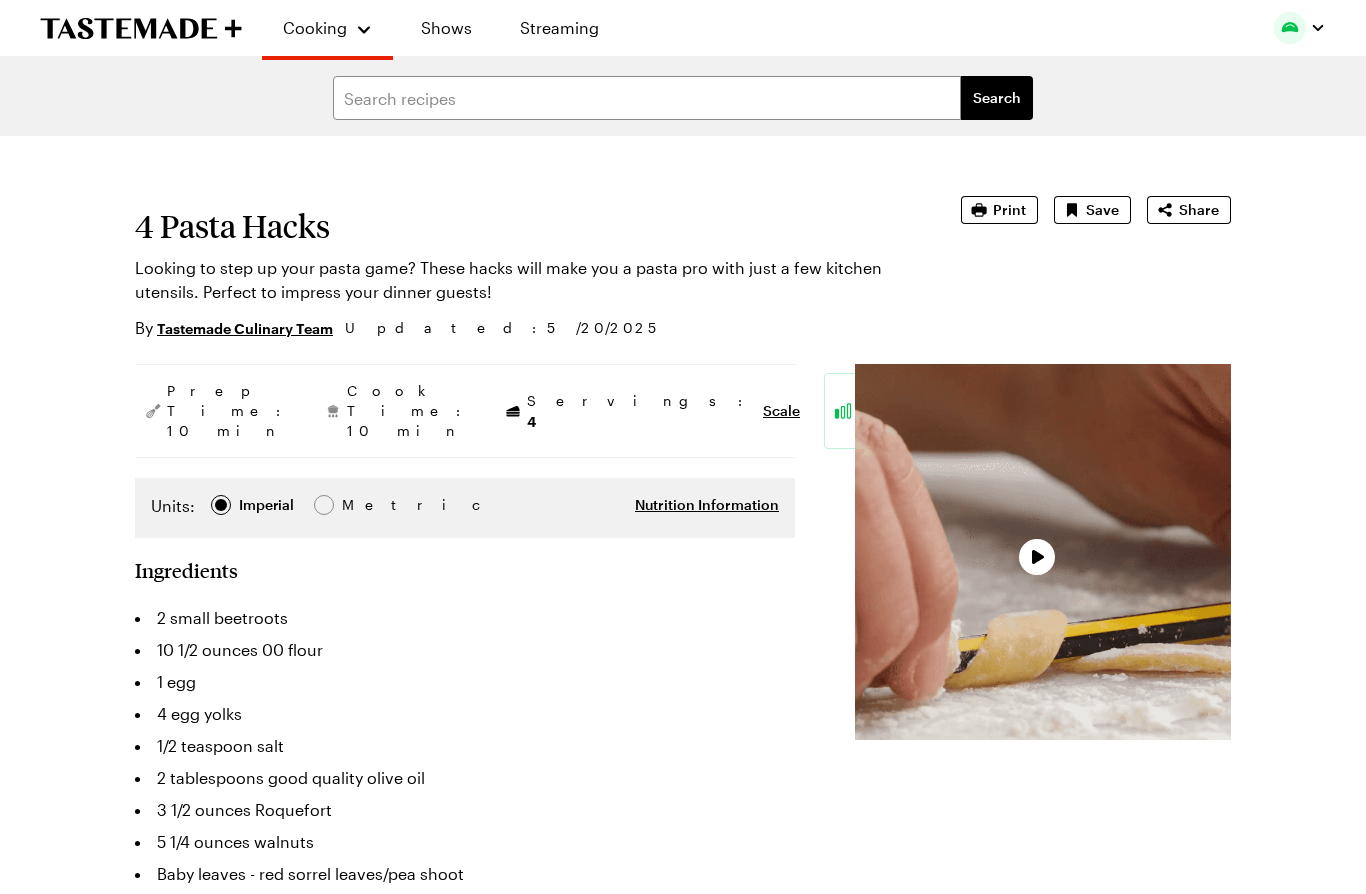 type on "x" 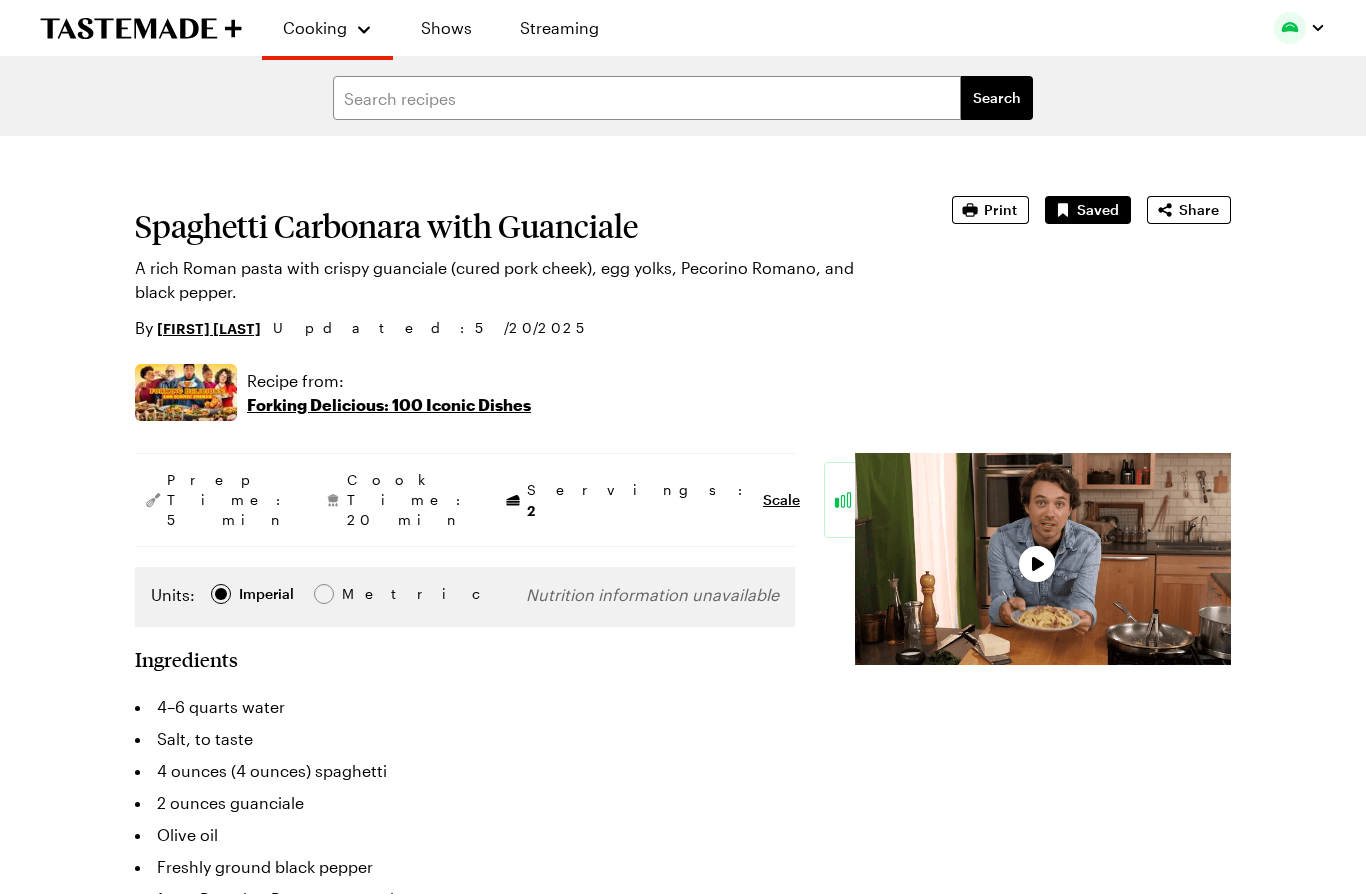 type on "x" 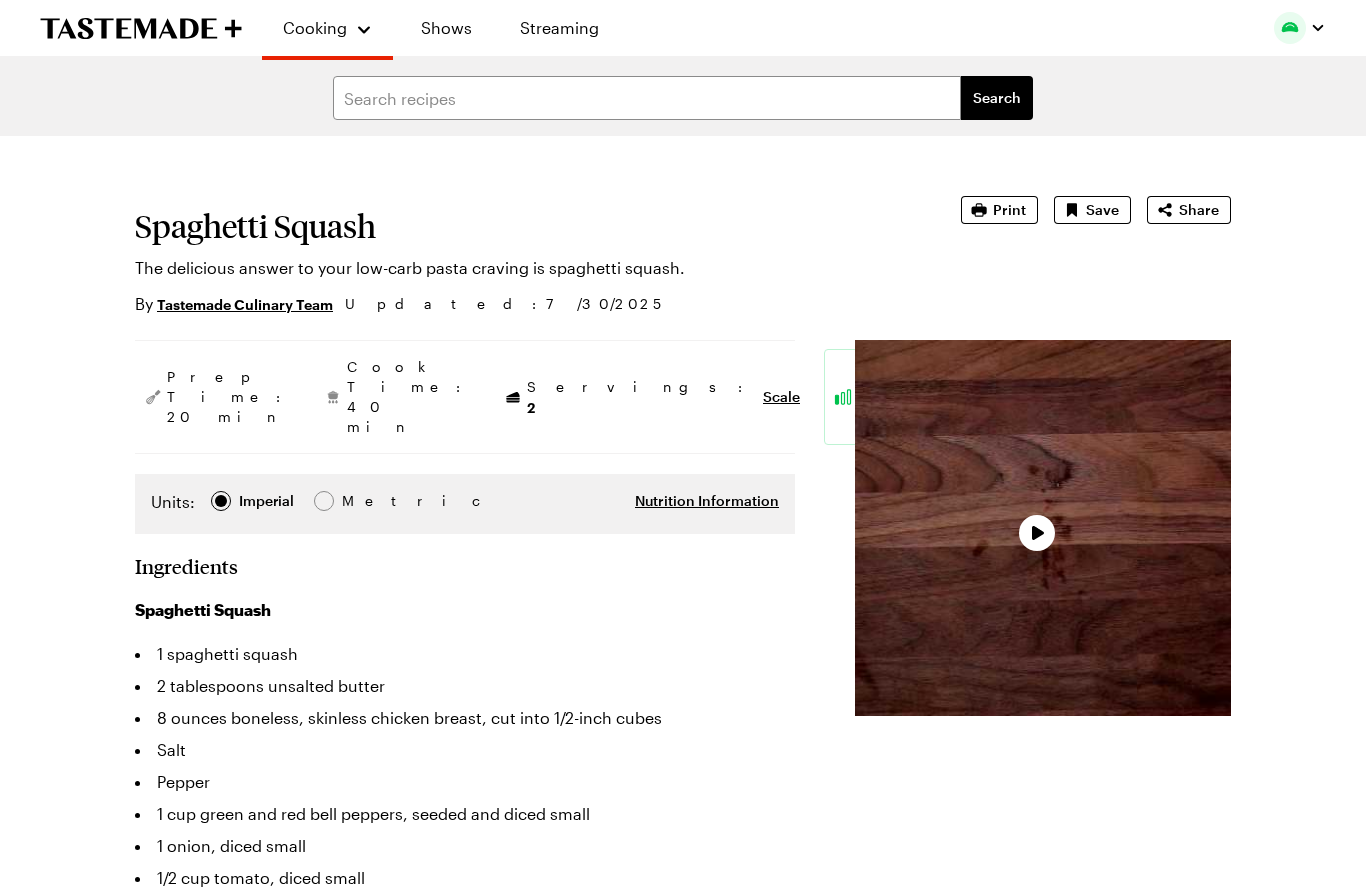 type on "x" 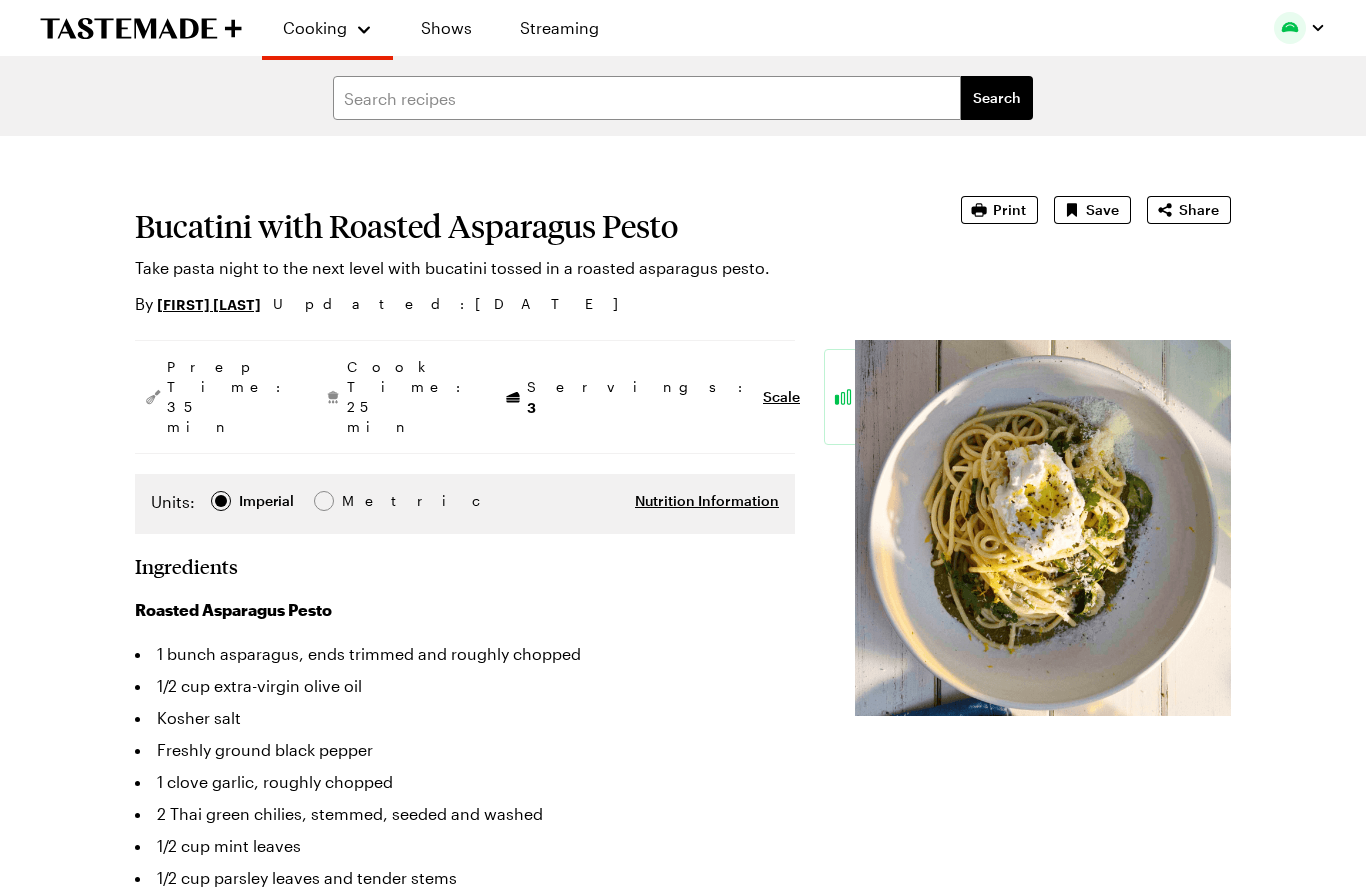 type on "x" 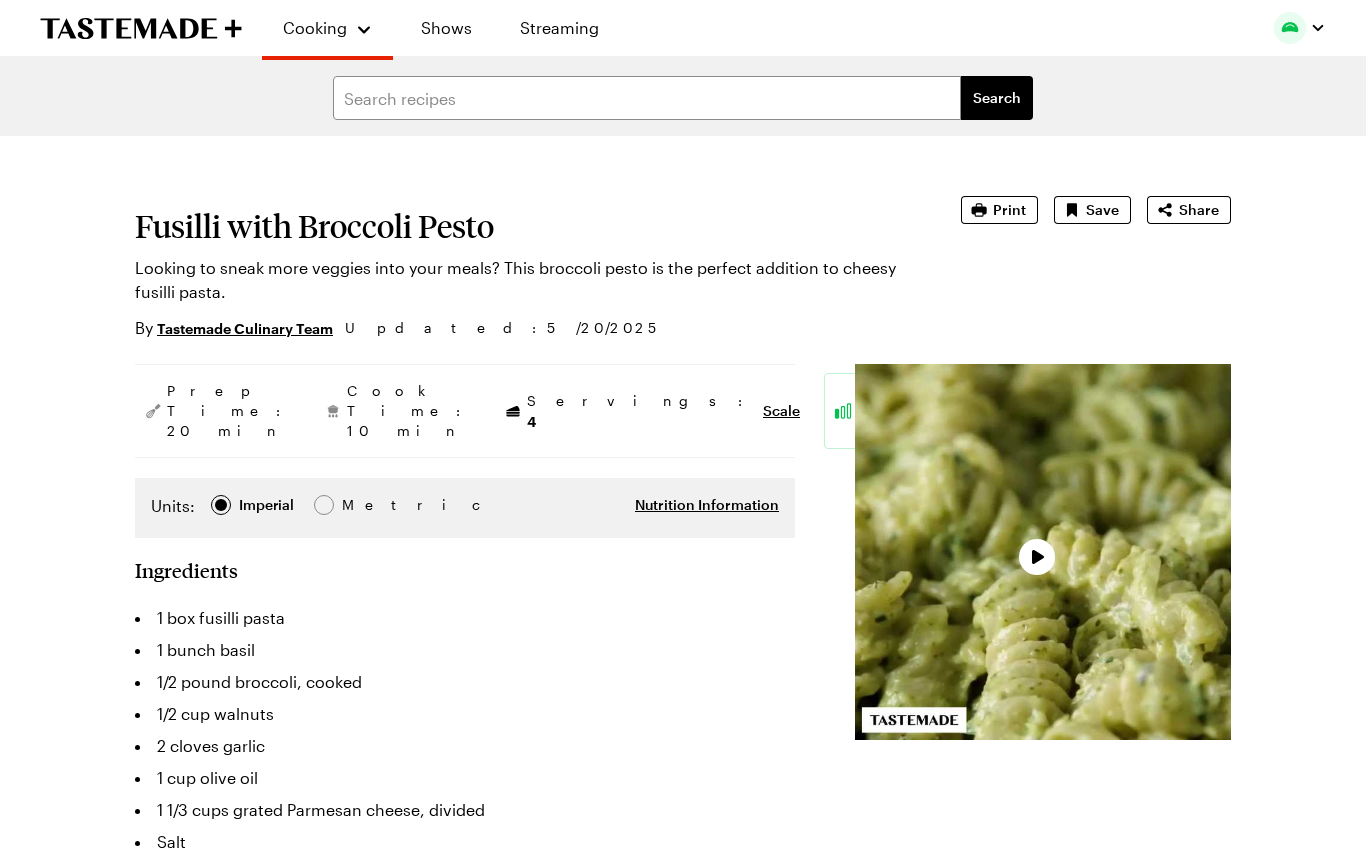 type on "x" 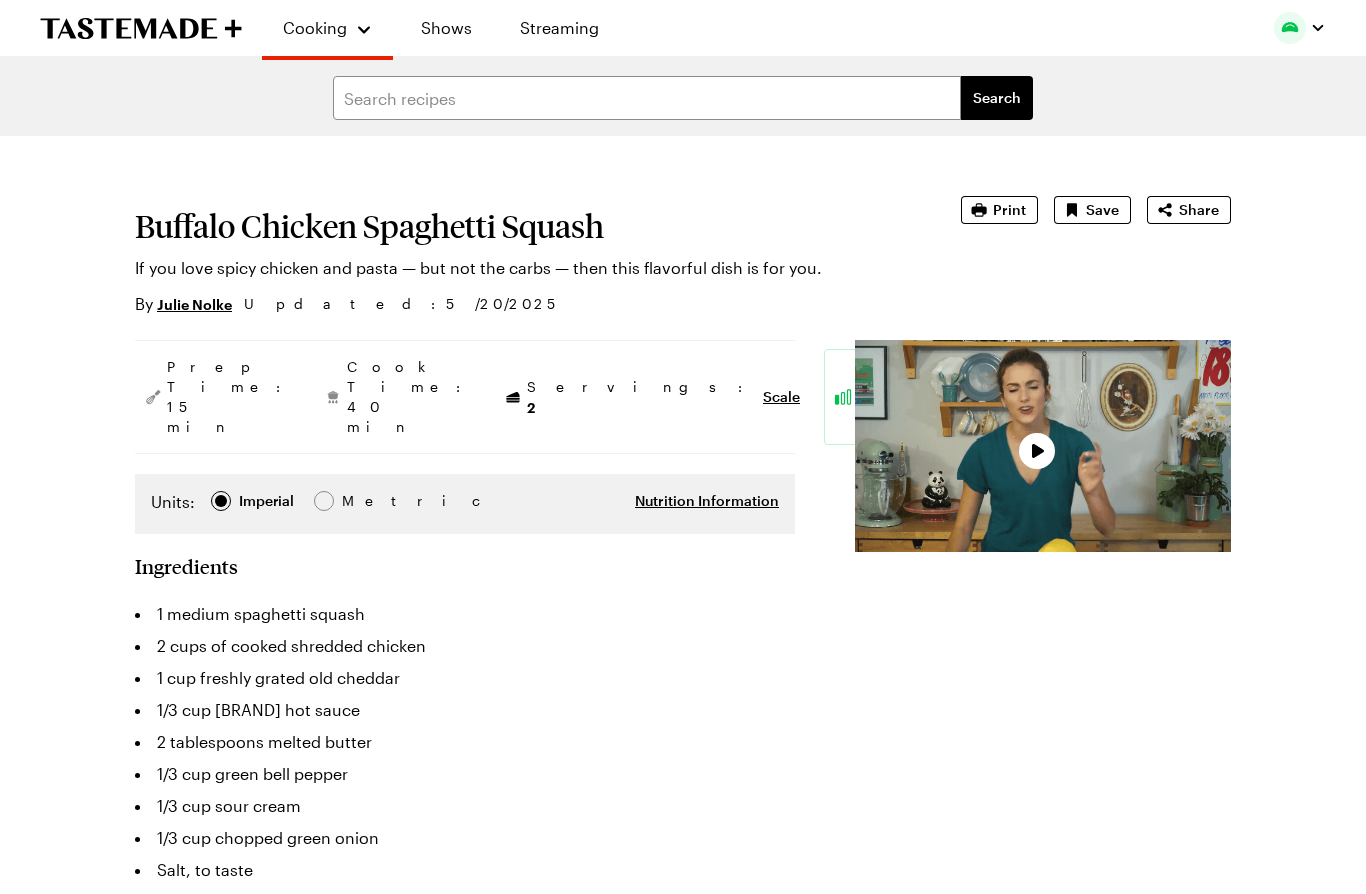 type on "x" 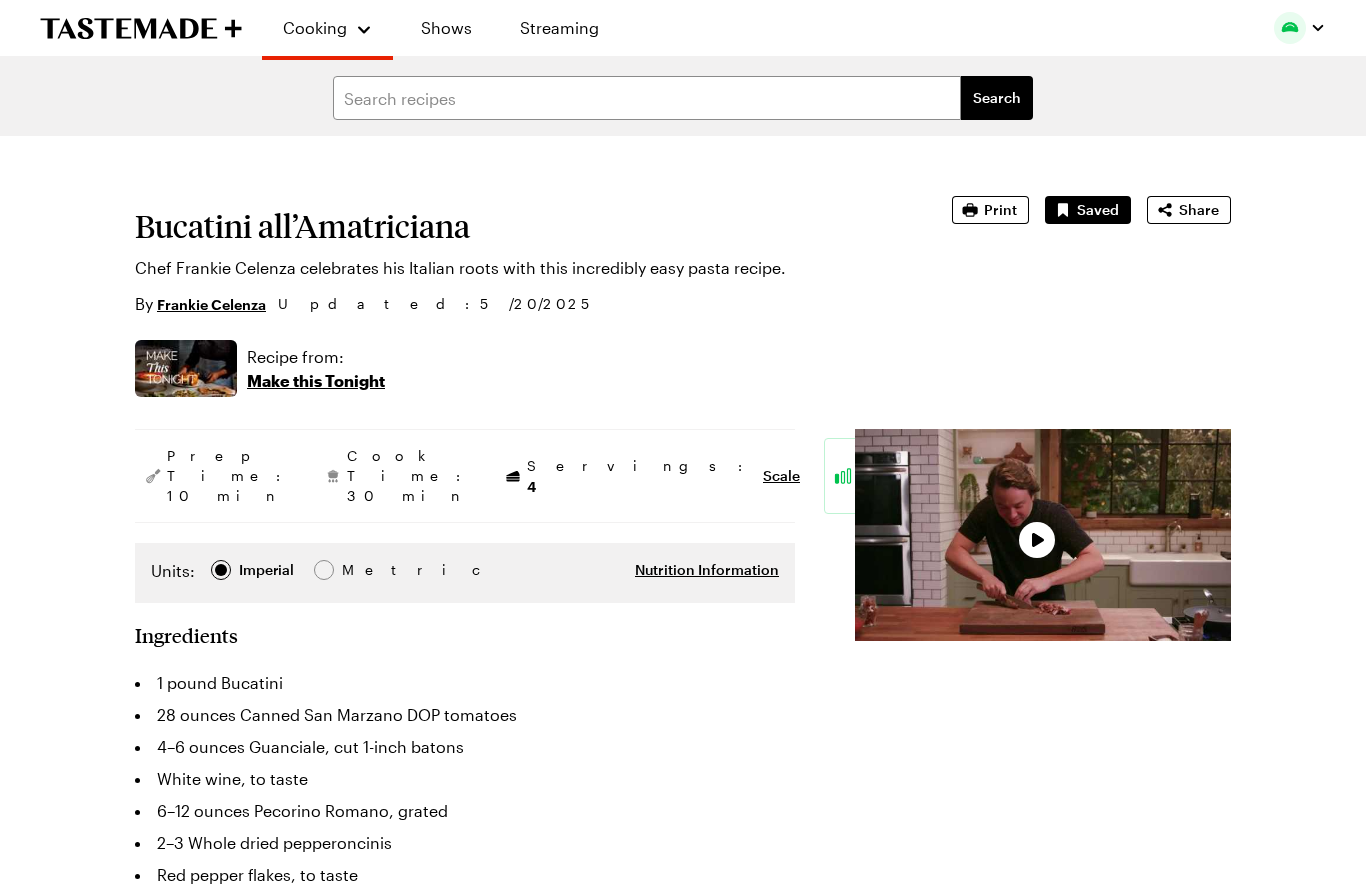type on "x" 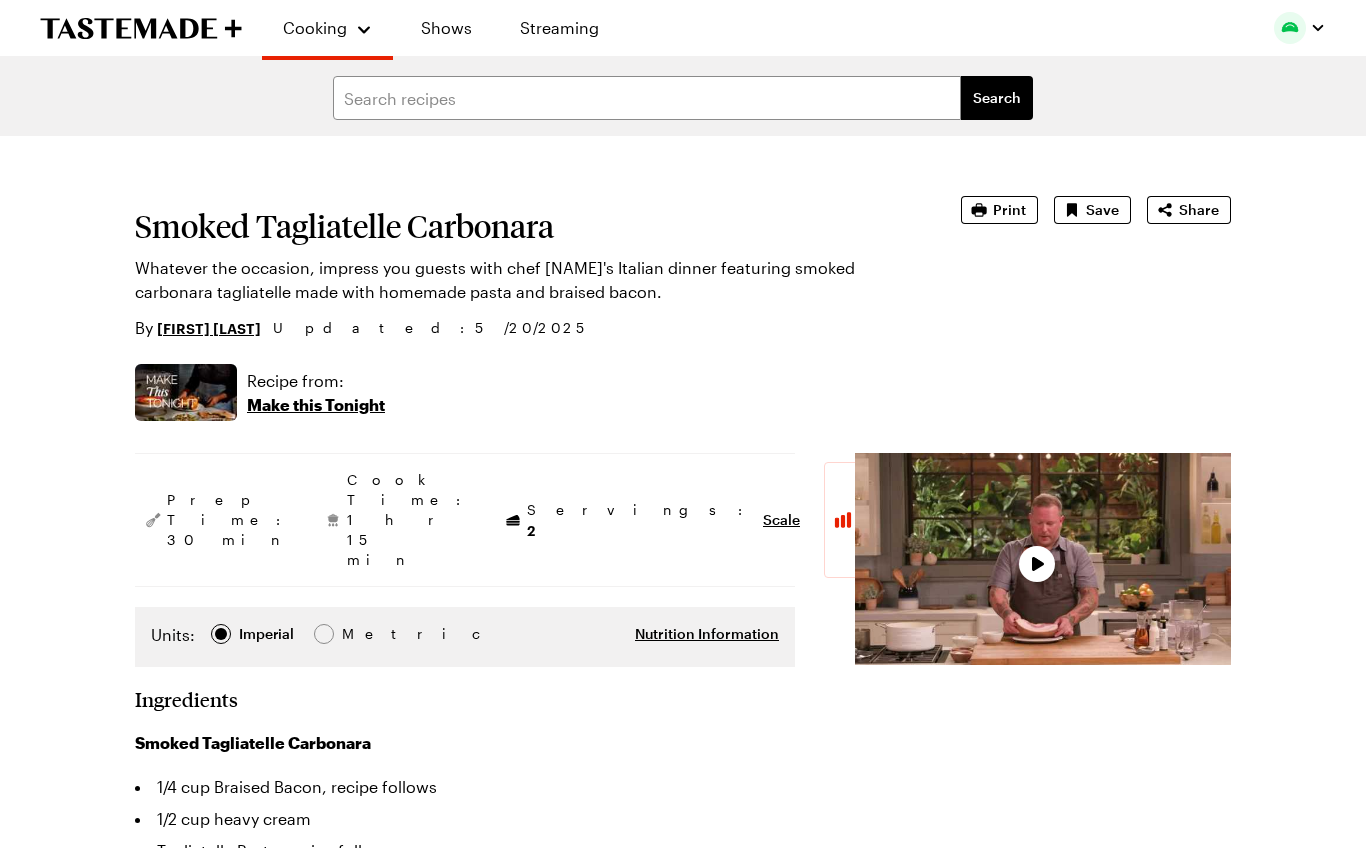 type on "x" 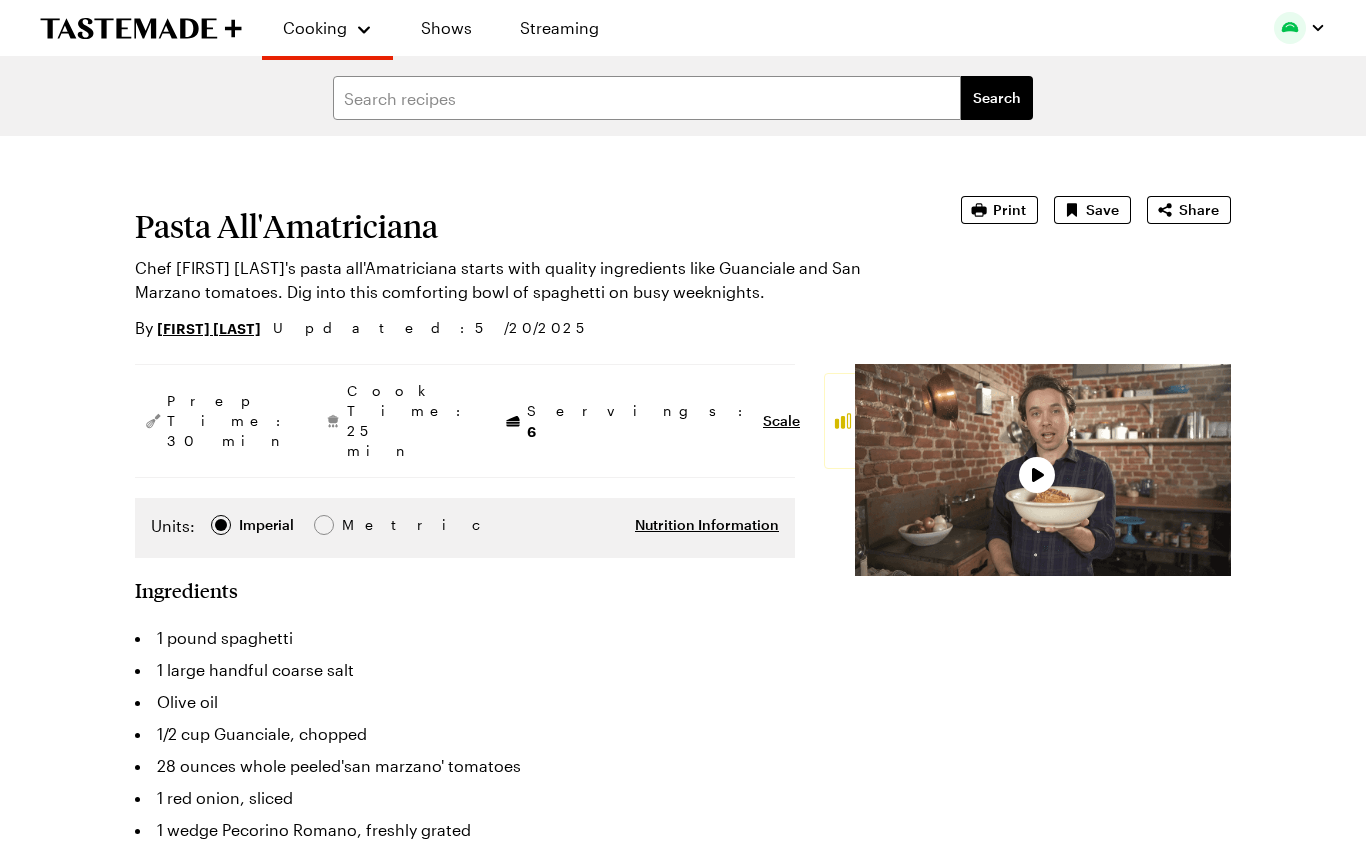 type on "x" 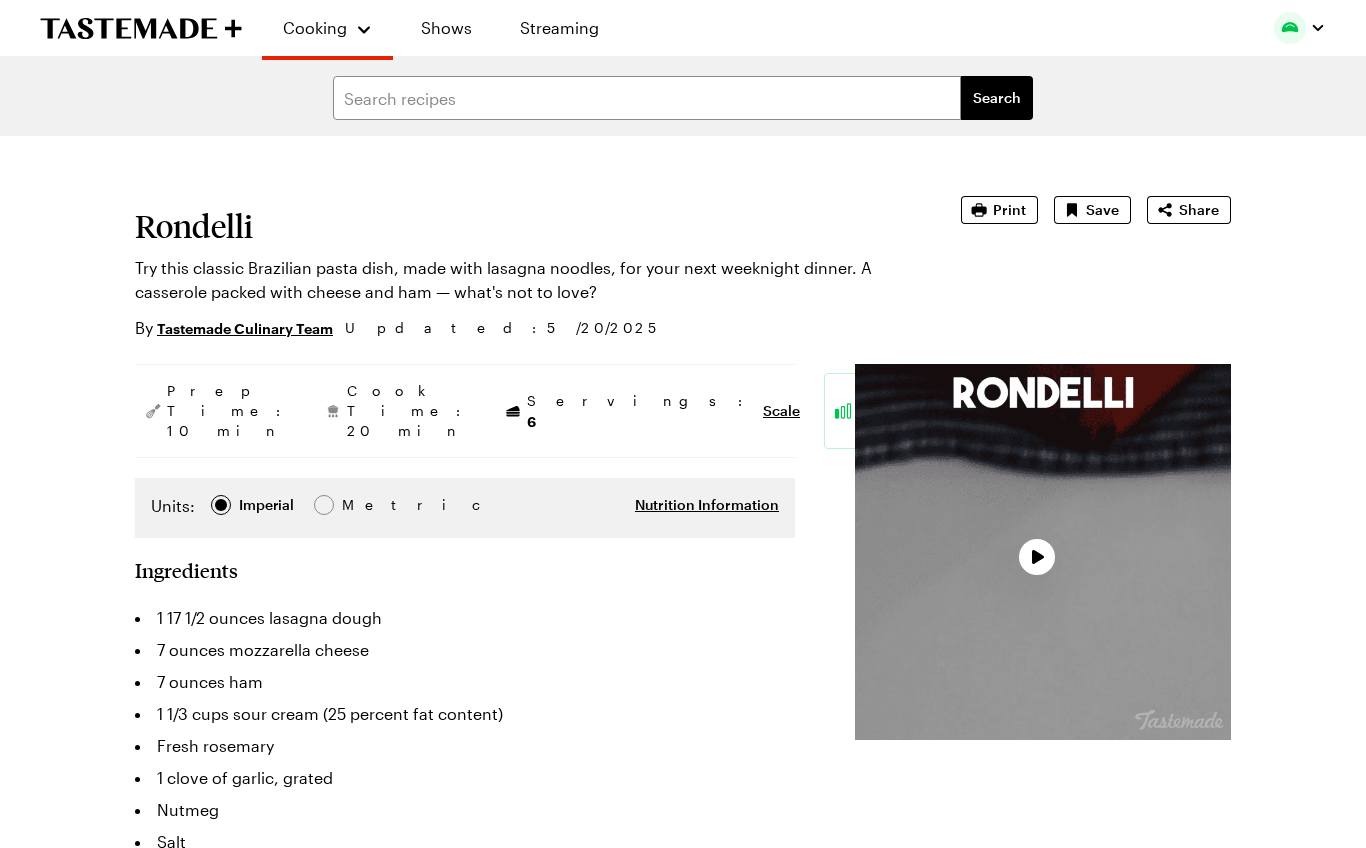 type on "x" 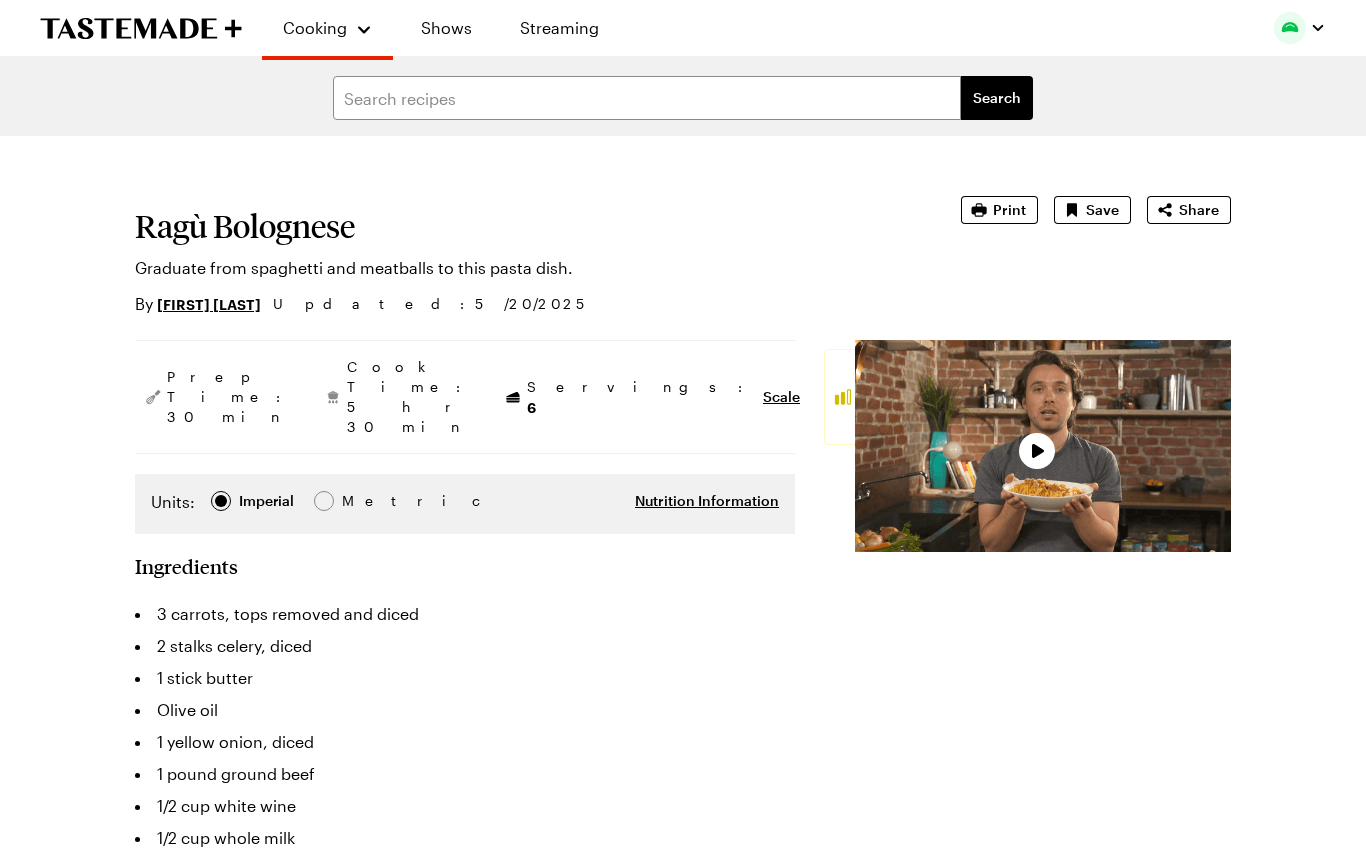 type on "x" 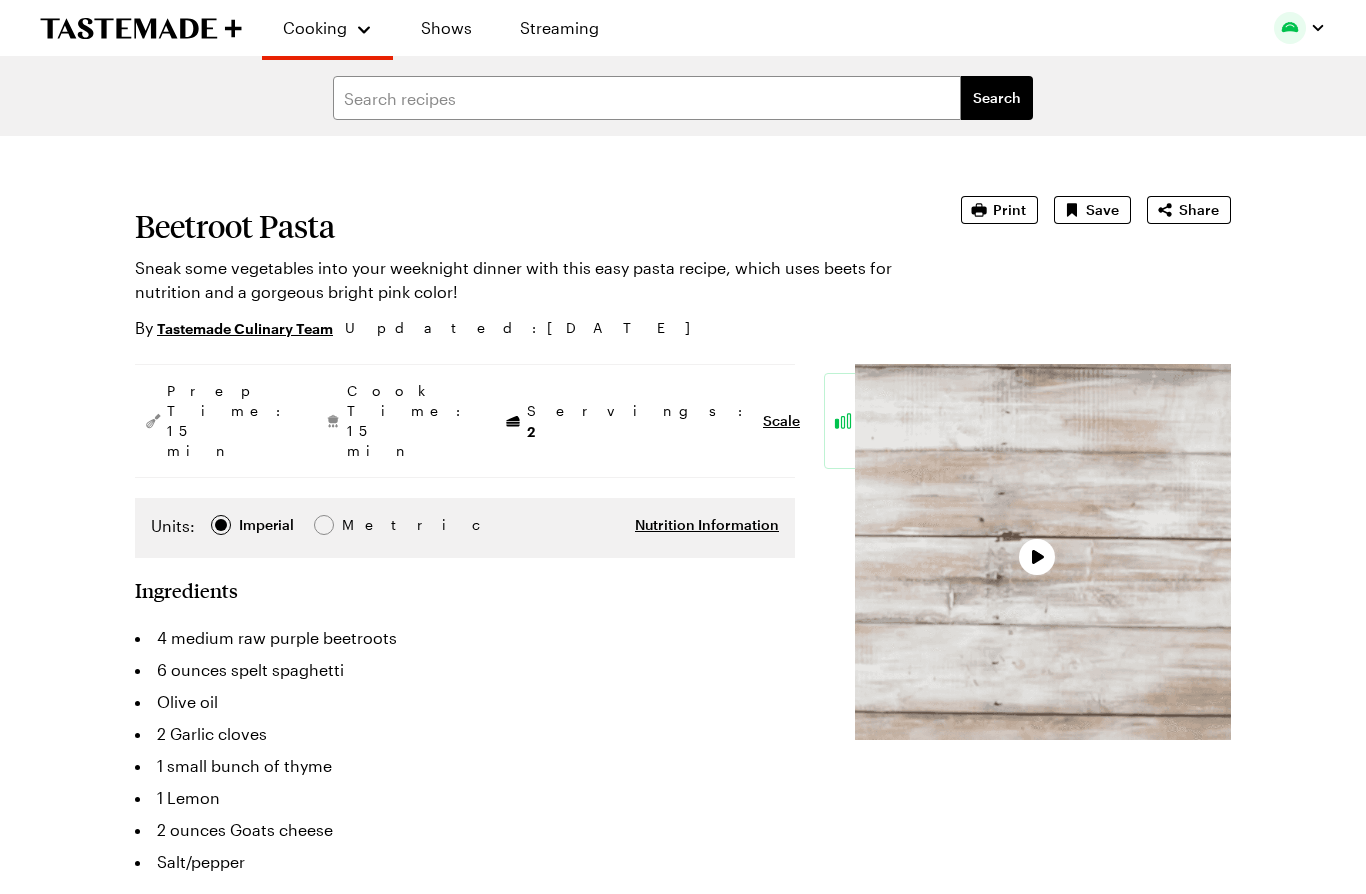 type on "x" 